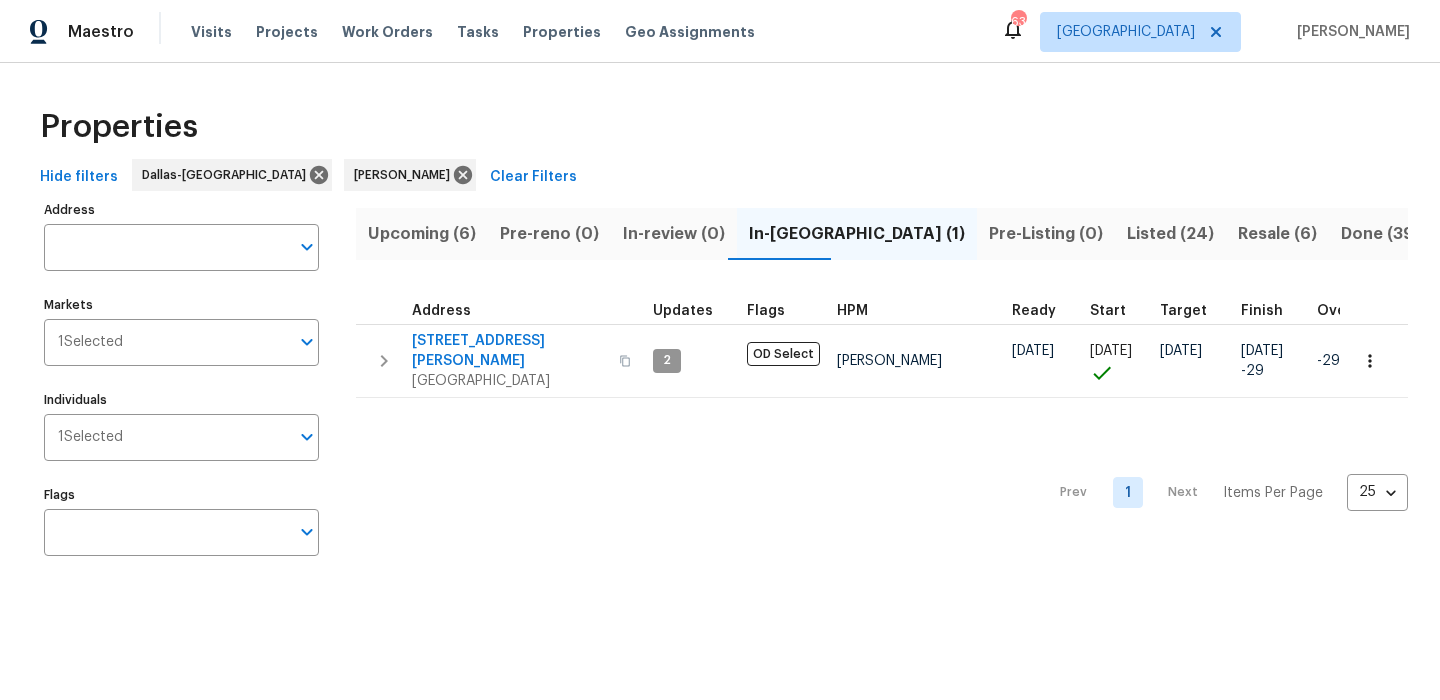 scroll, scrollTop: 0, scrollLeft: 0, axis: both 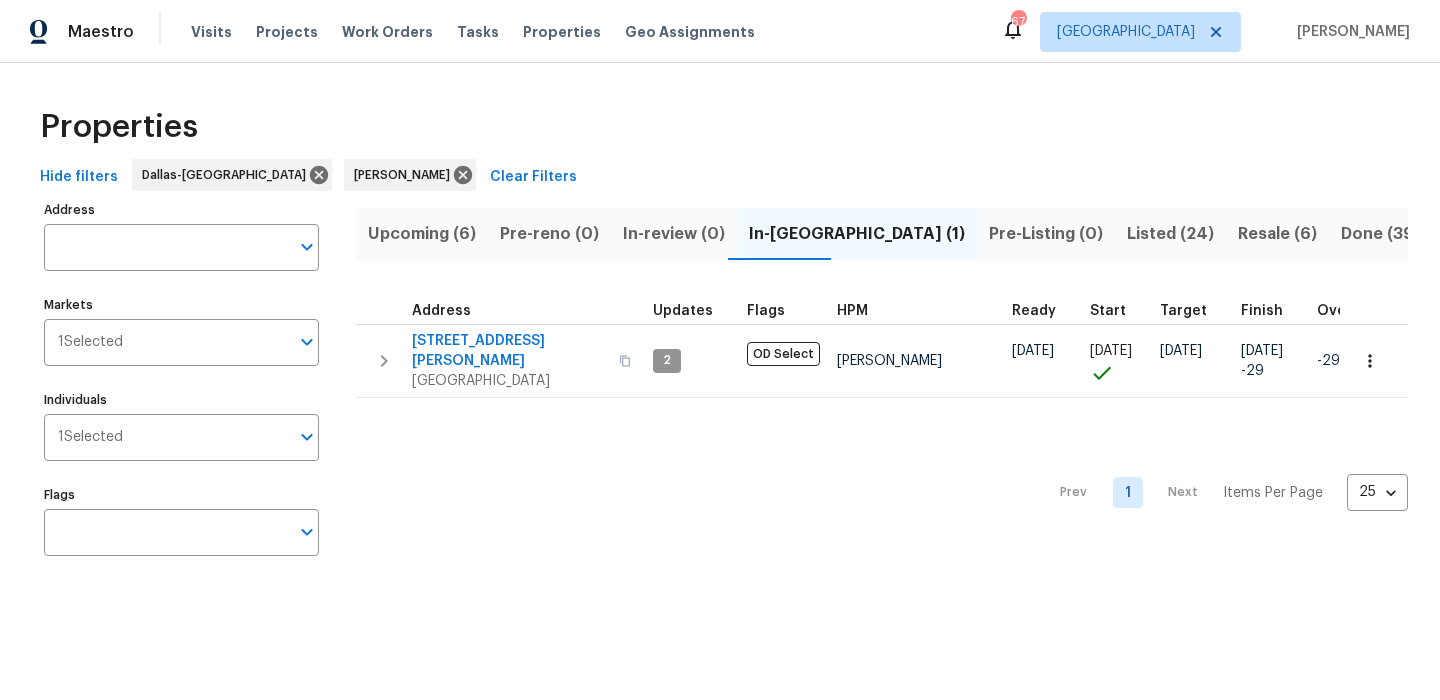 click on "Resale (6)" at bounding box center (1277, 234) 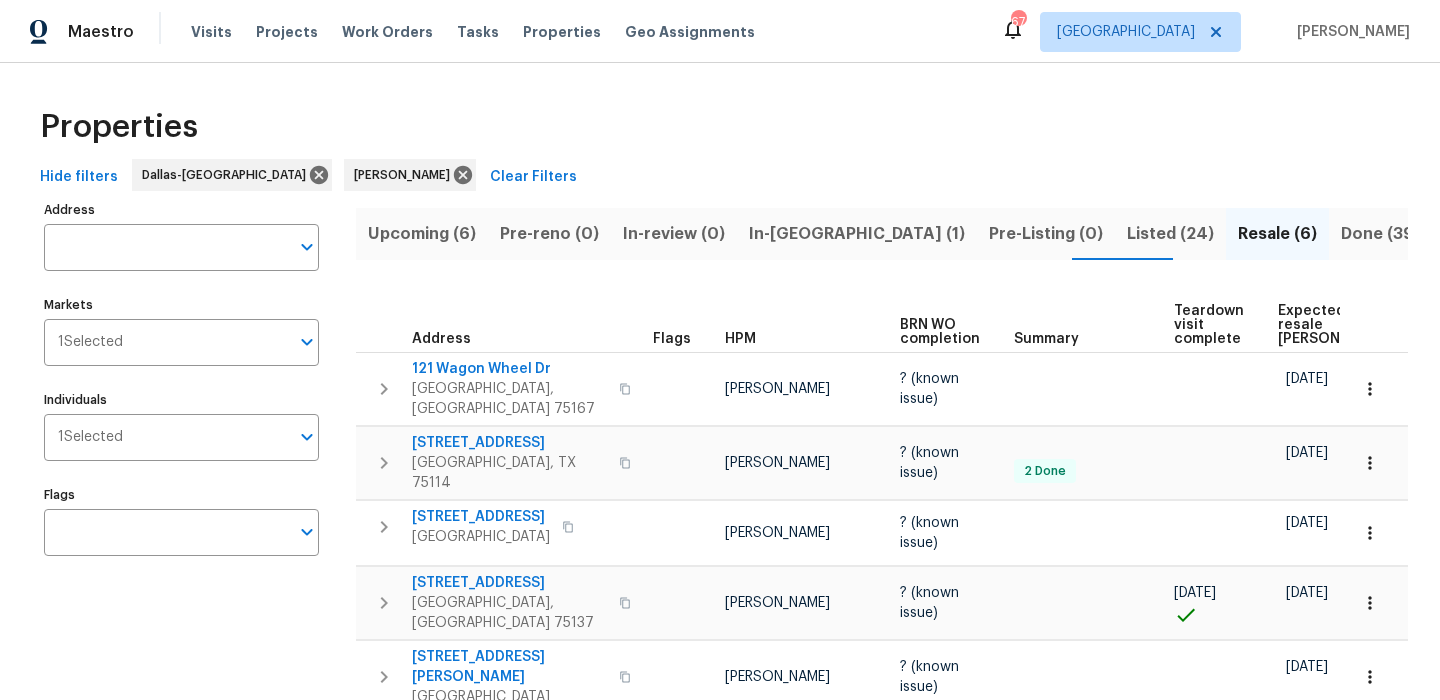 click on "Expected resale COE" at bounding box center (1334, 325) 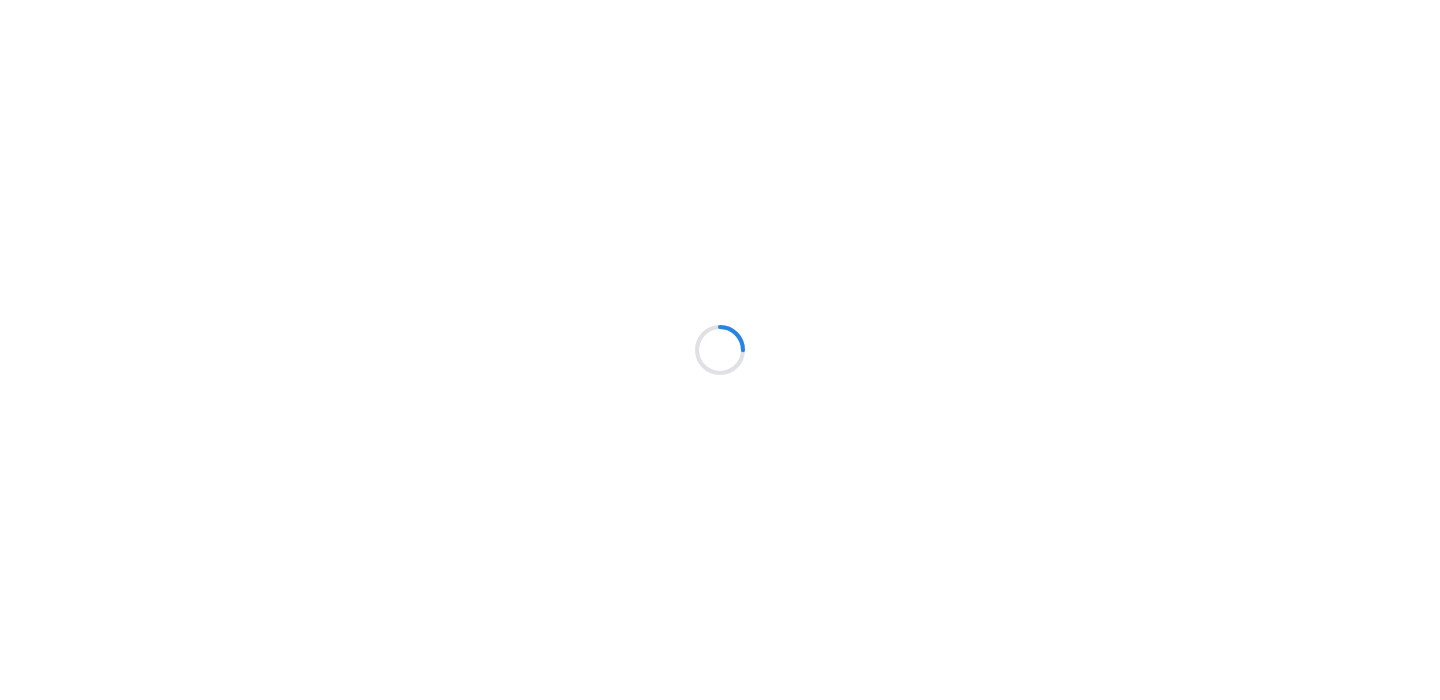 scroll, scrollTop: 0, scrollLeft: 0, axis: both 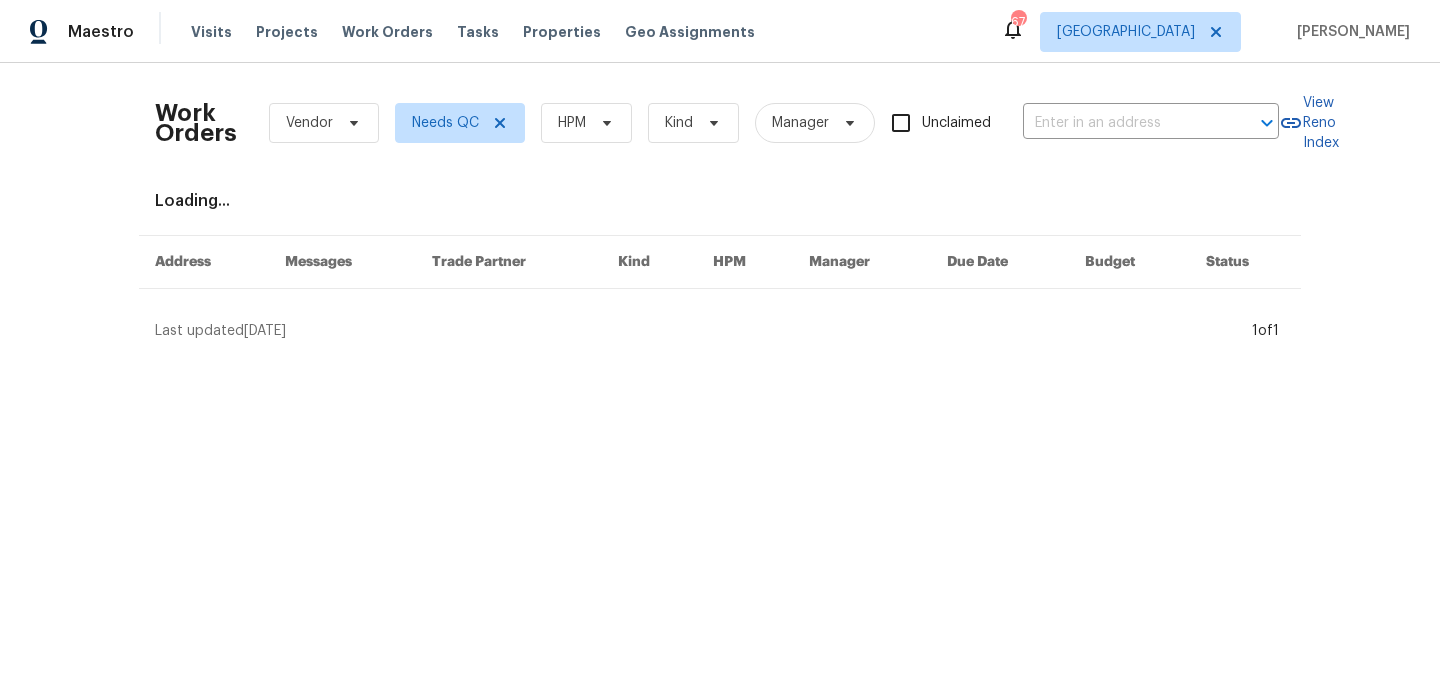 click on "Work Orders Vendor Needs QC HPM Kind Manager Unclaimed ​" at bounding box center [717, 123] 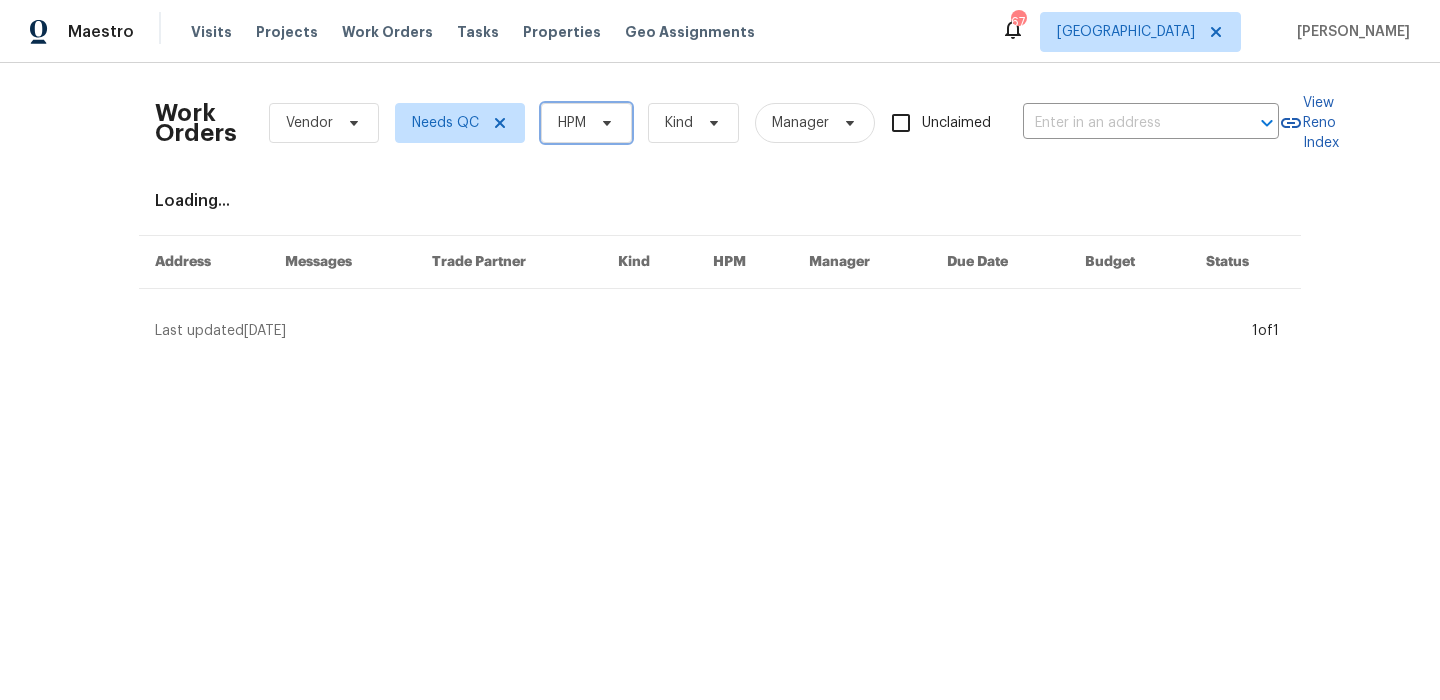 click on "HPM" at bounding box center (586, 123) 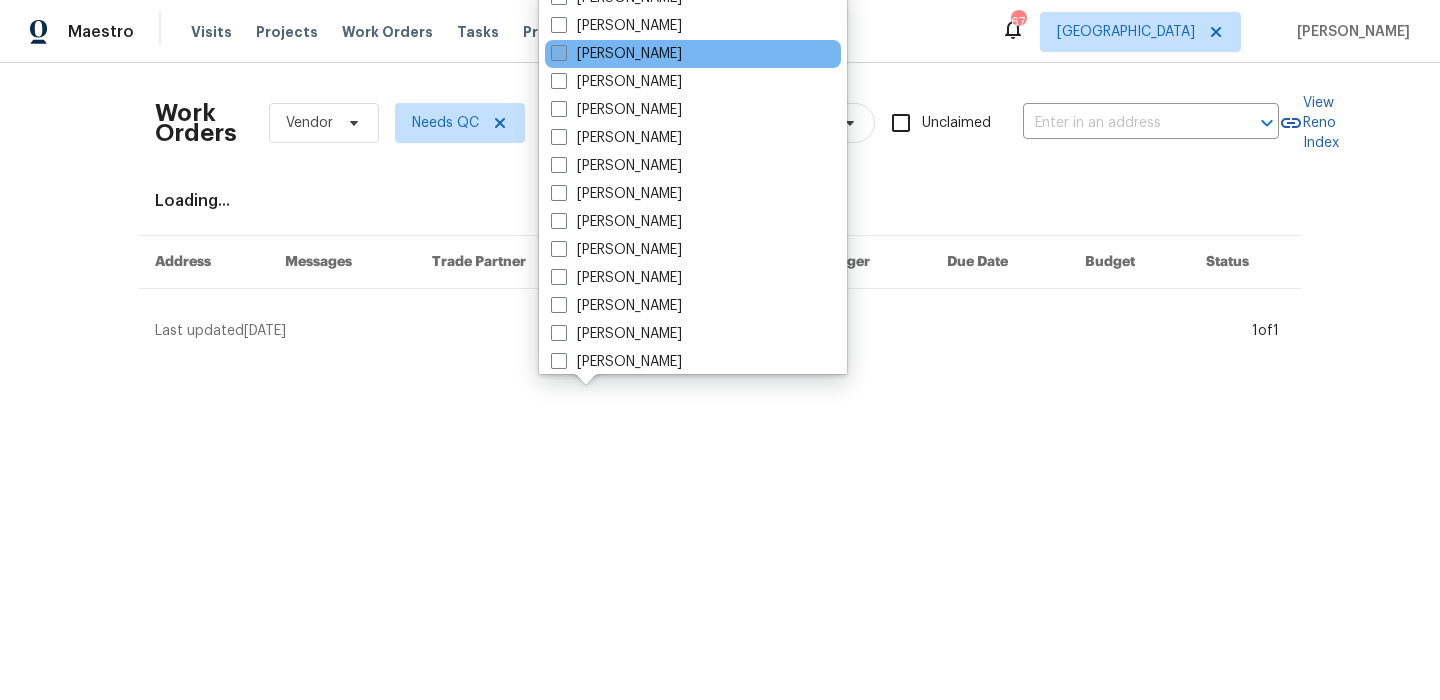 scroll, scrollTop: 185, scrollLeft: 0, axis: vertical 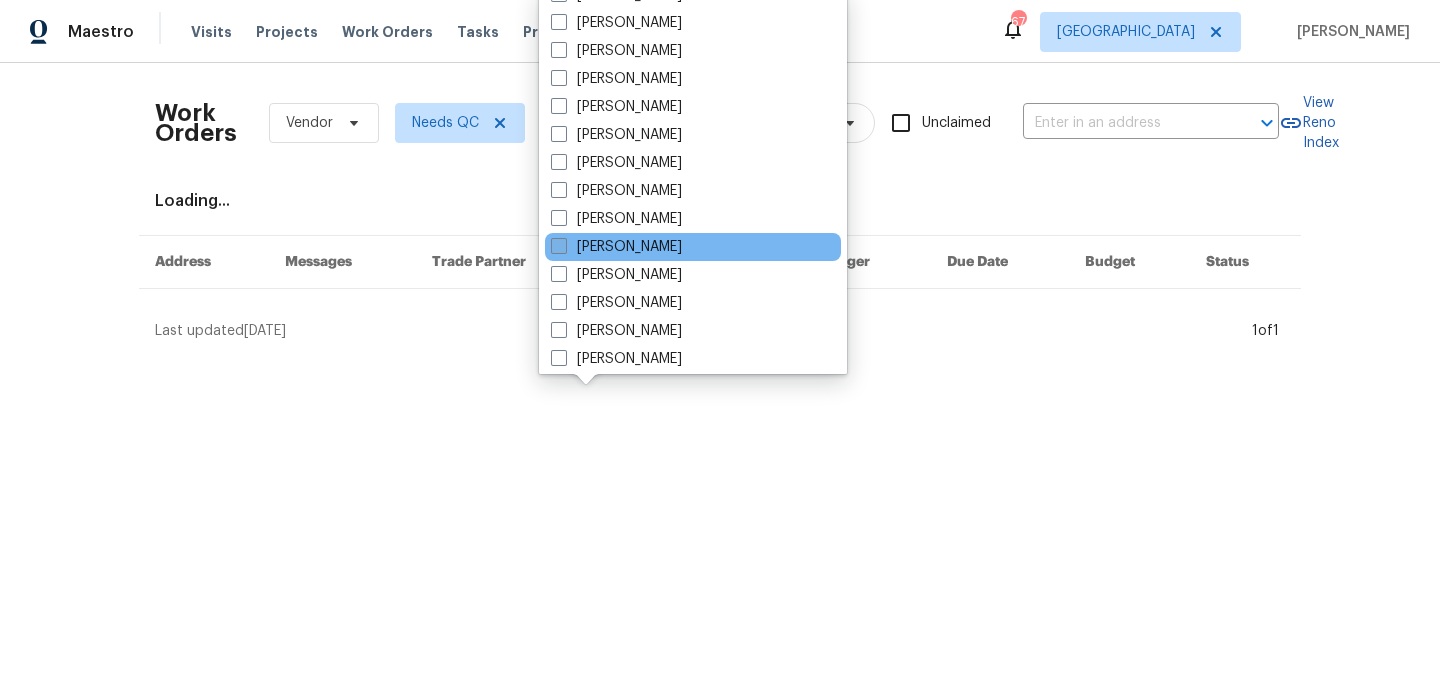 click on "[PERSON_NAME]" at bounding box center (616, 247) 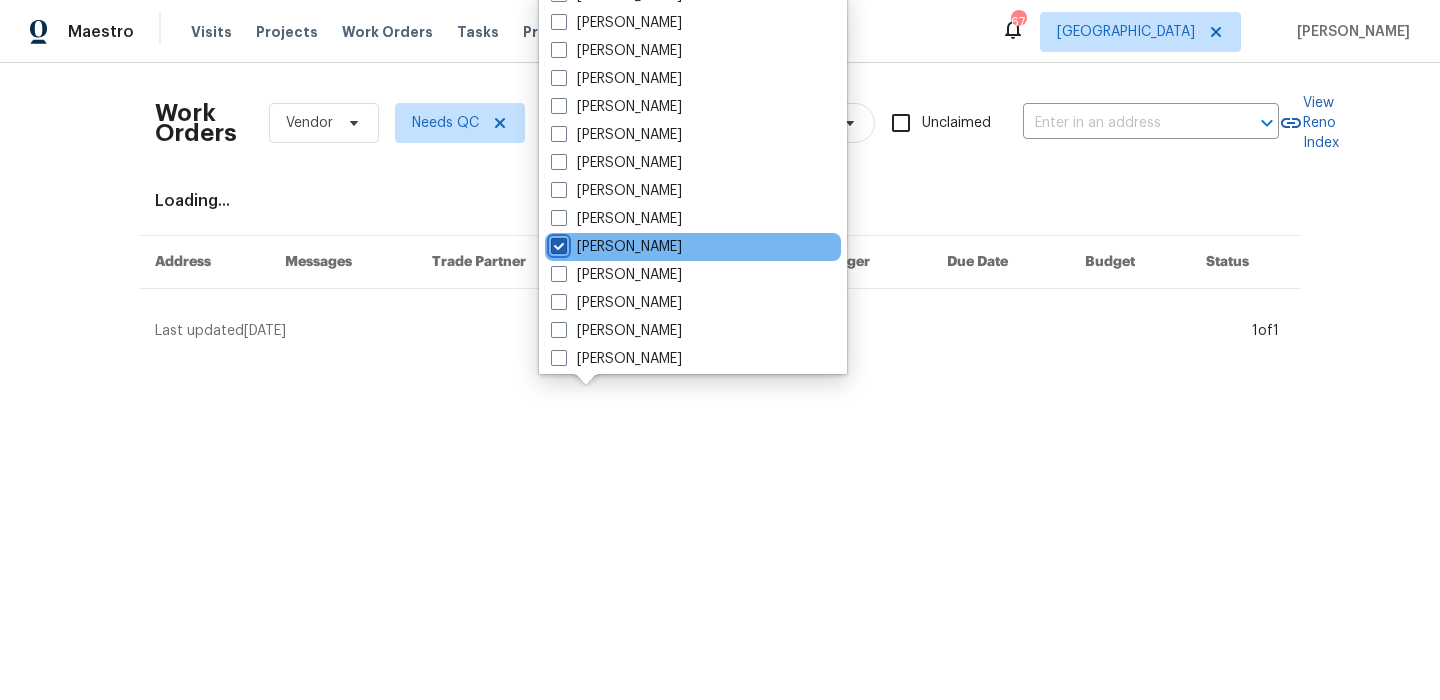 checkbox on "true" 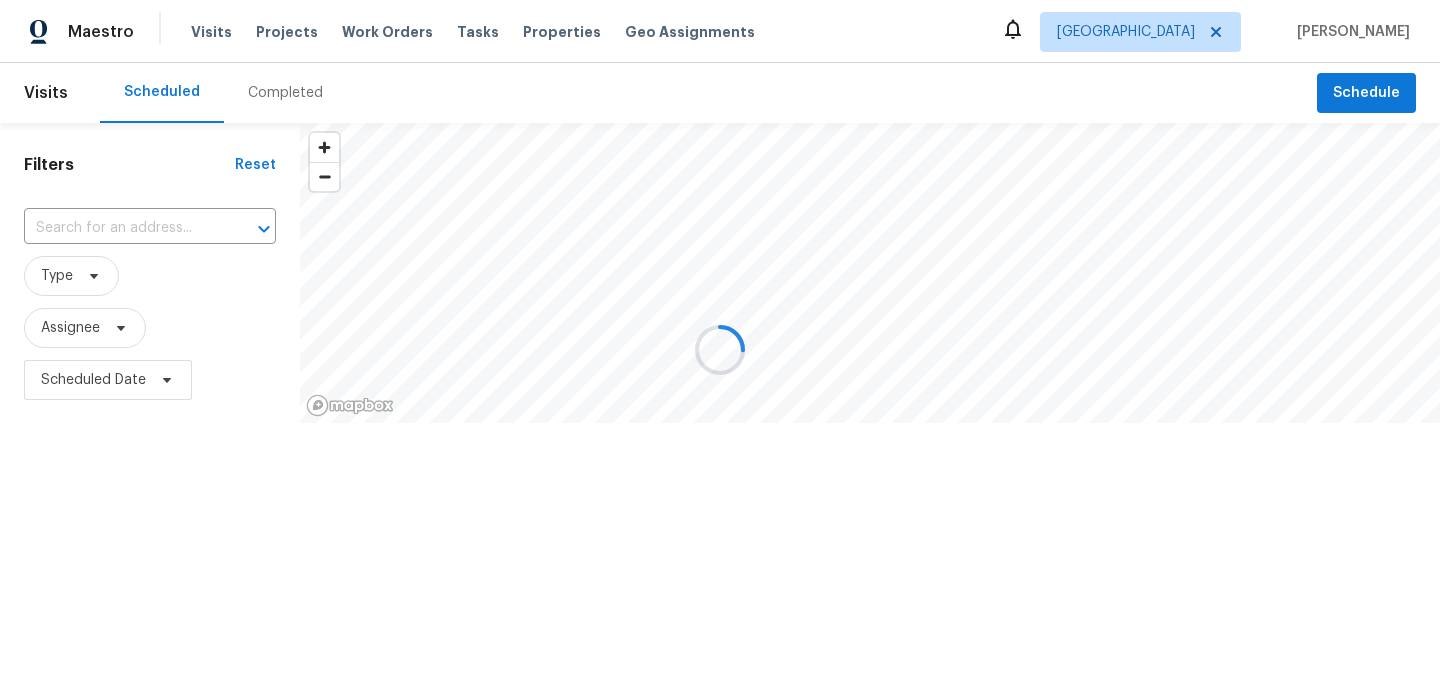 scroll, scrollTop: 0, scrollLeft: 0, axis: both 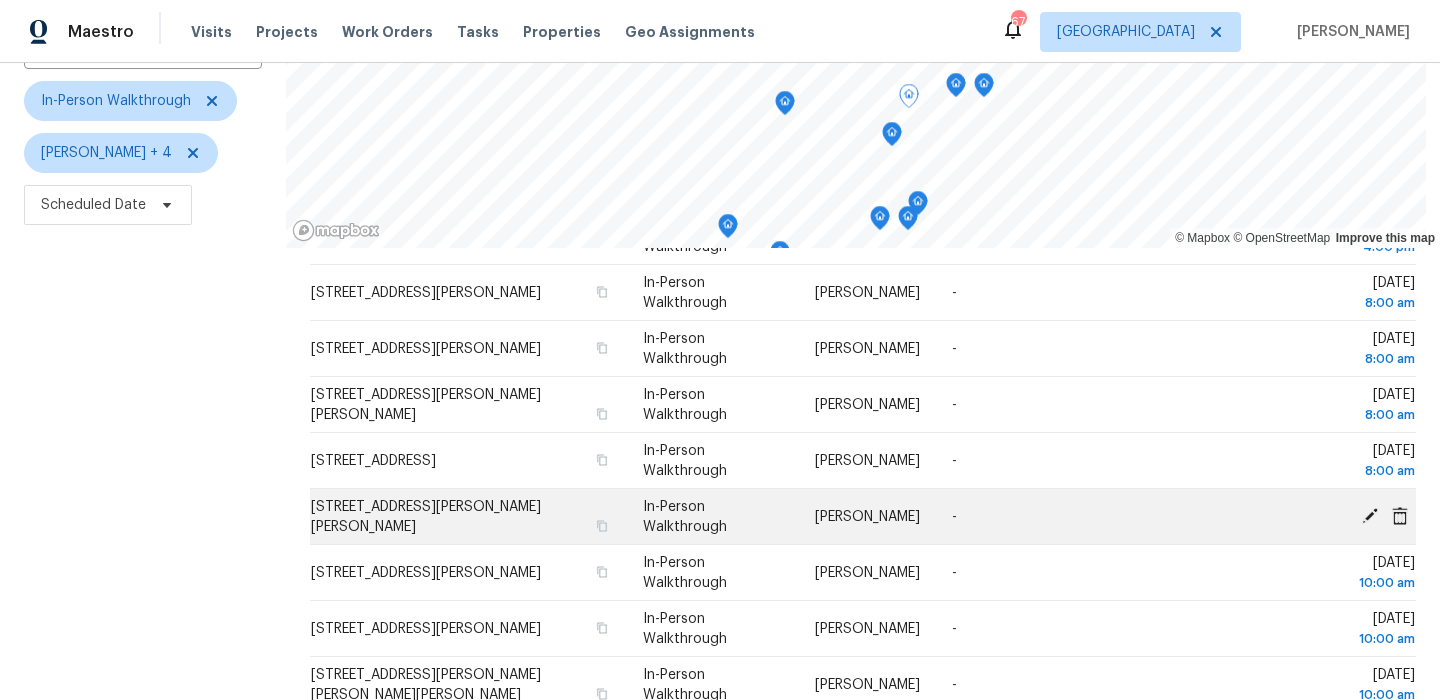 click 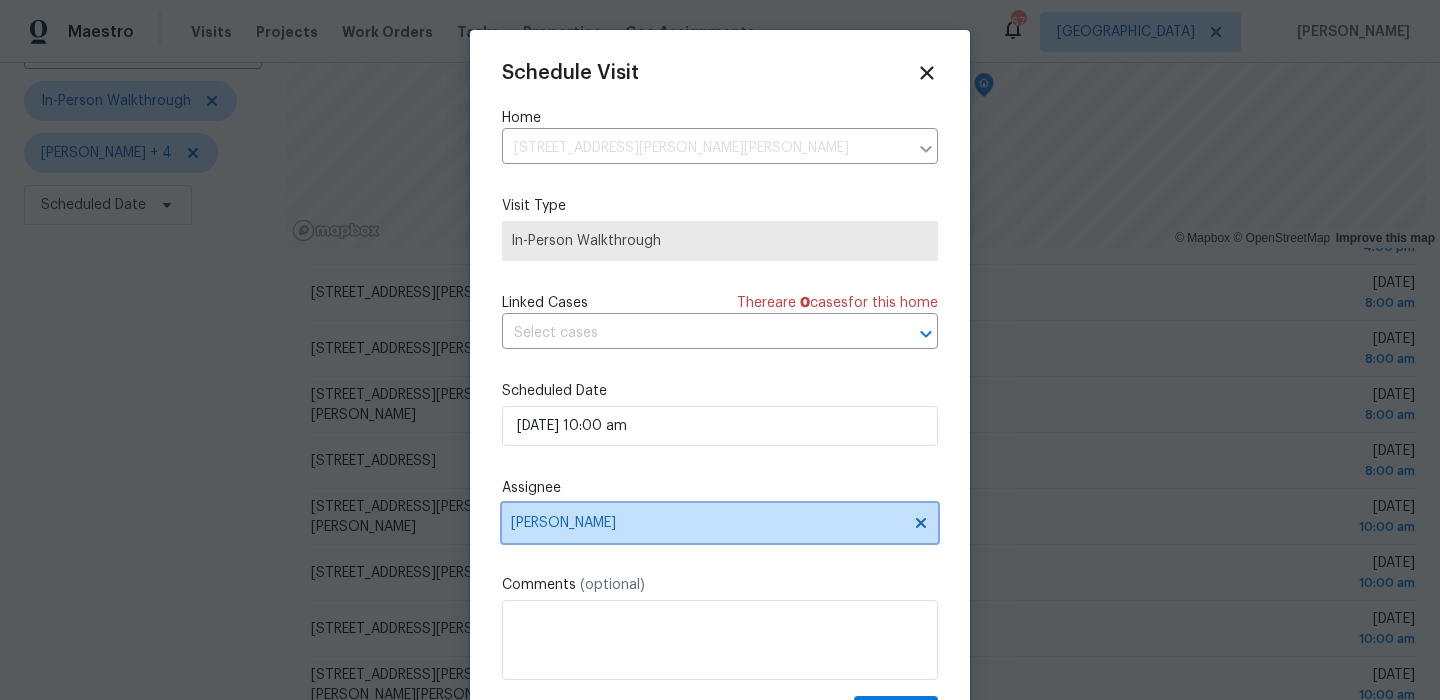 click on "[PERSON_NAME]" at bounding box center [707, 523] 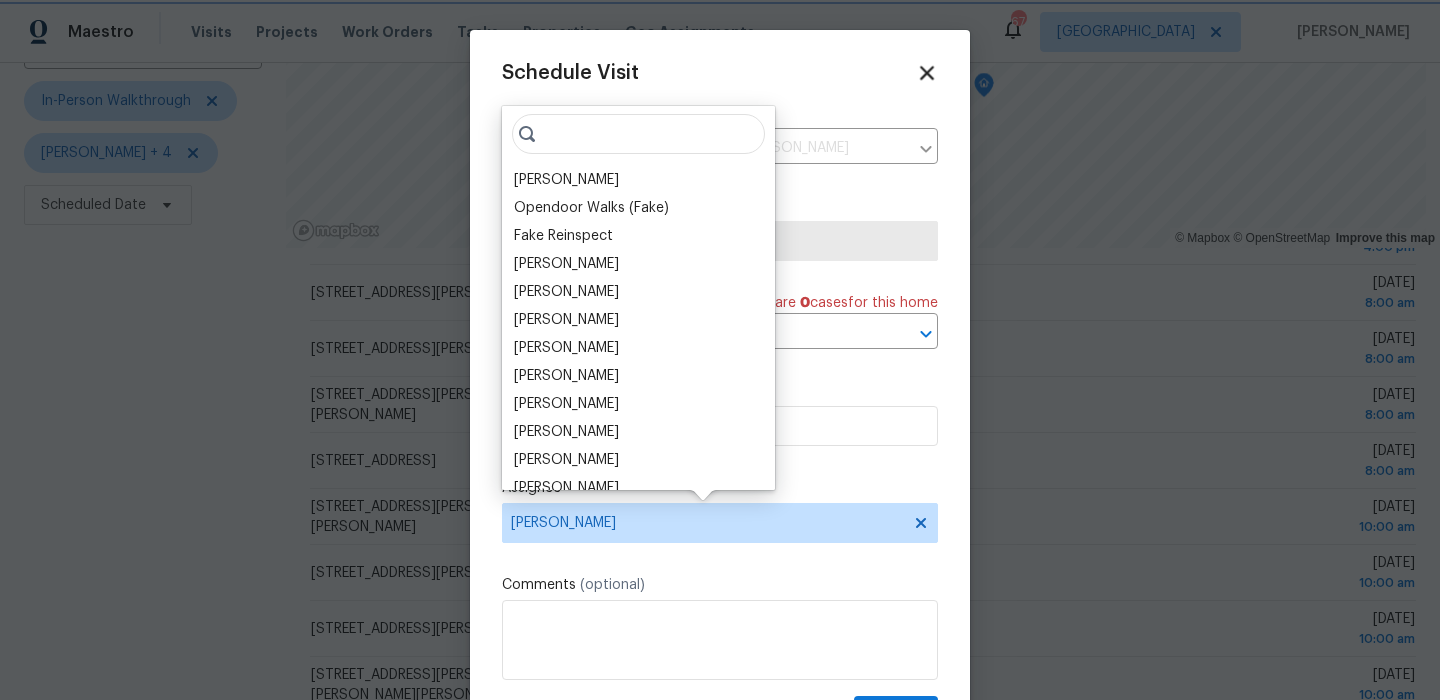 click 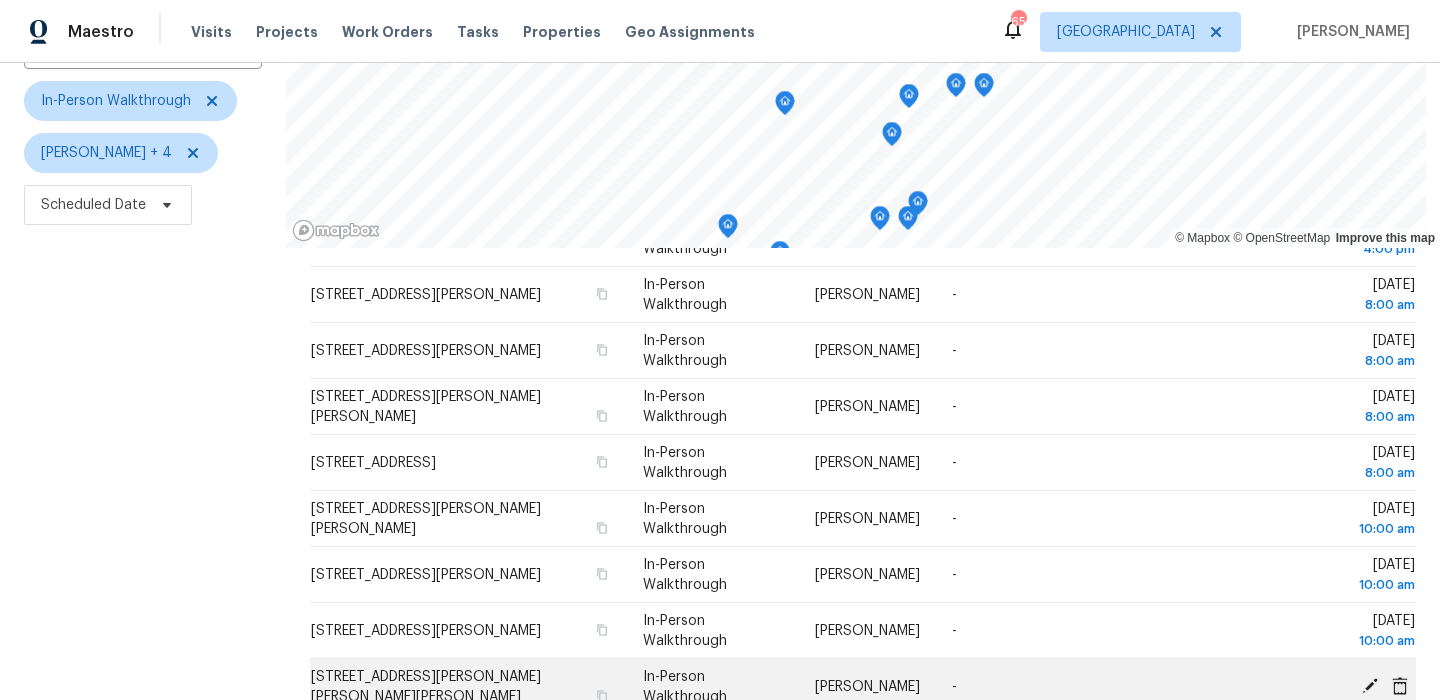 scroll, scrollTop: 228, scrollLeft: 0, axis: vertical 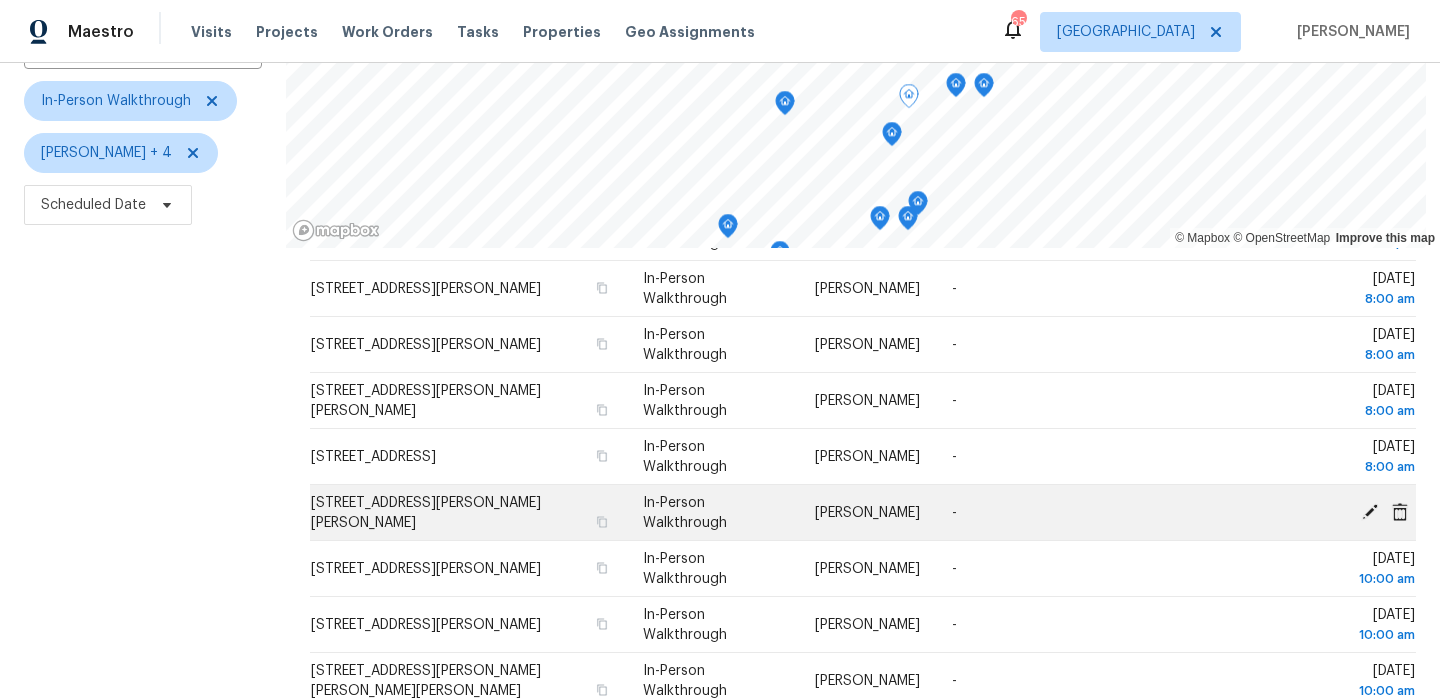 click 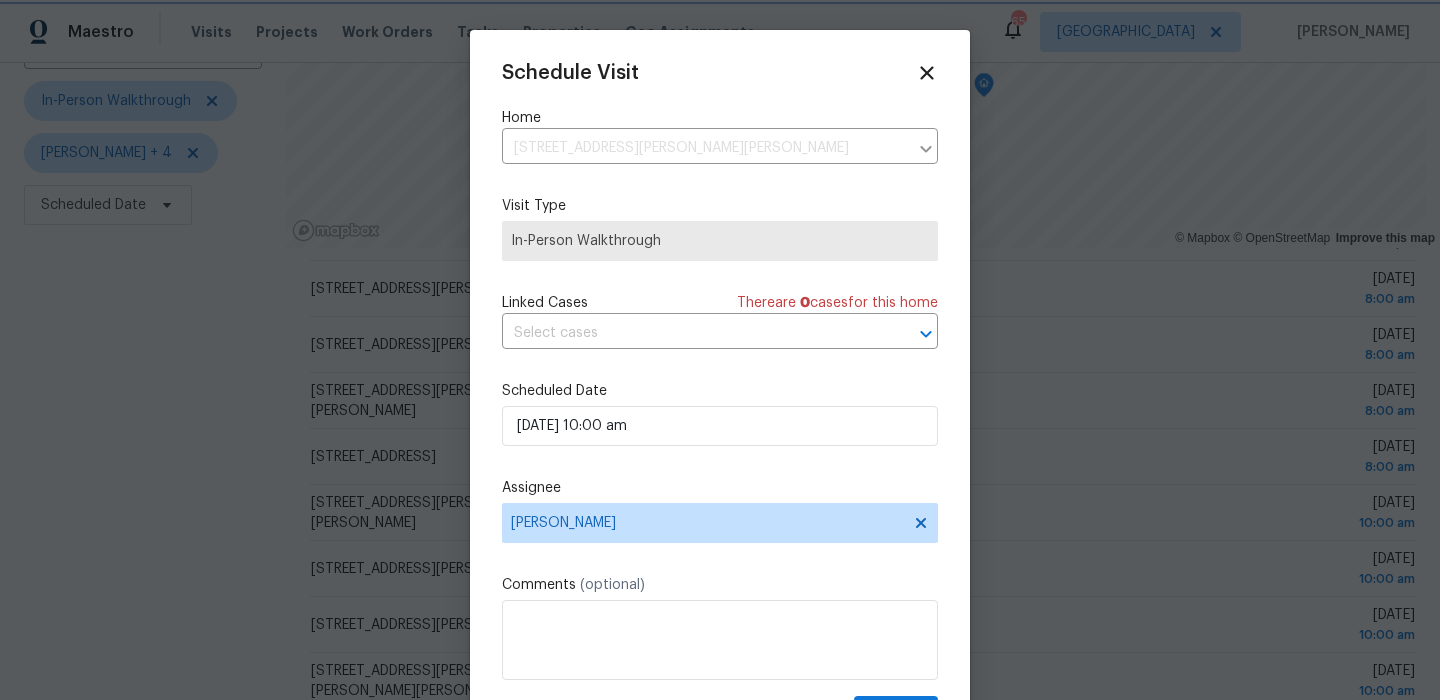 click at bounding box center [720, 350] 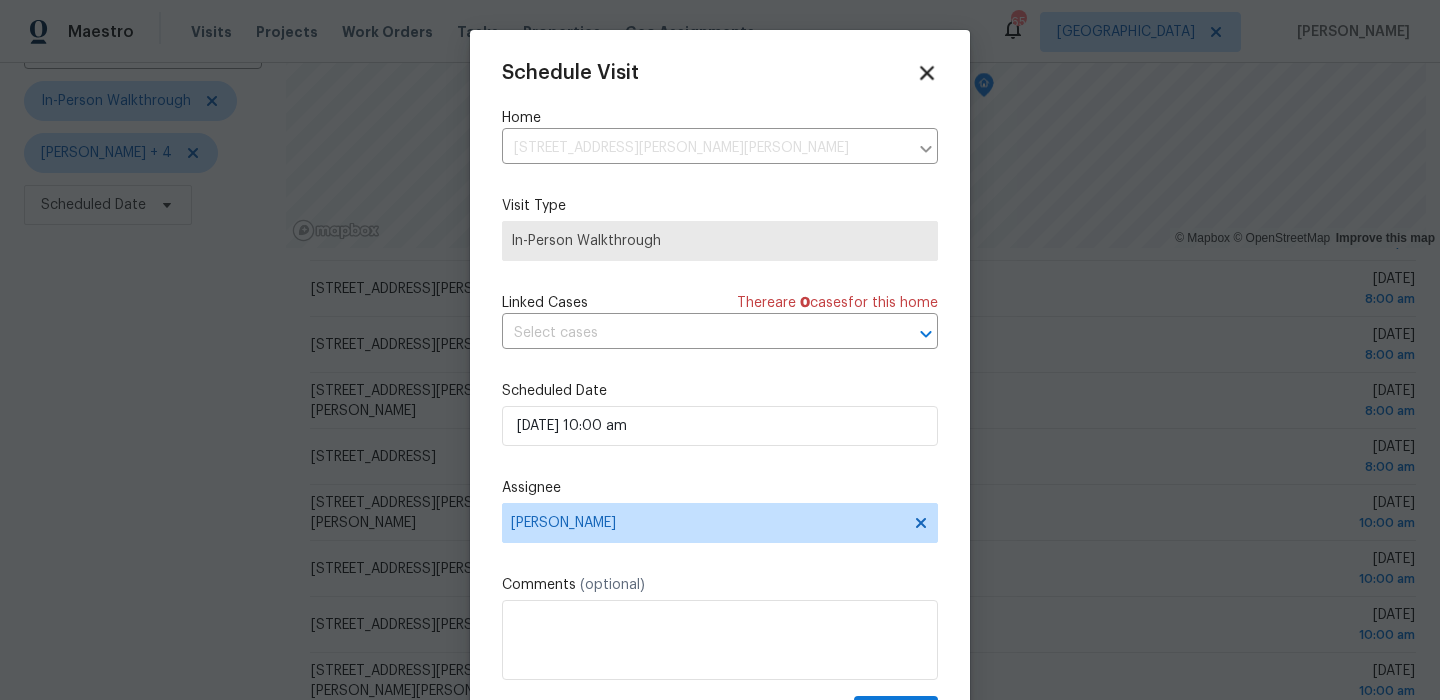 click 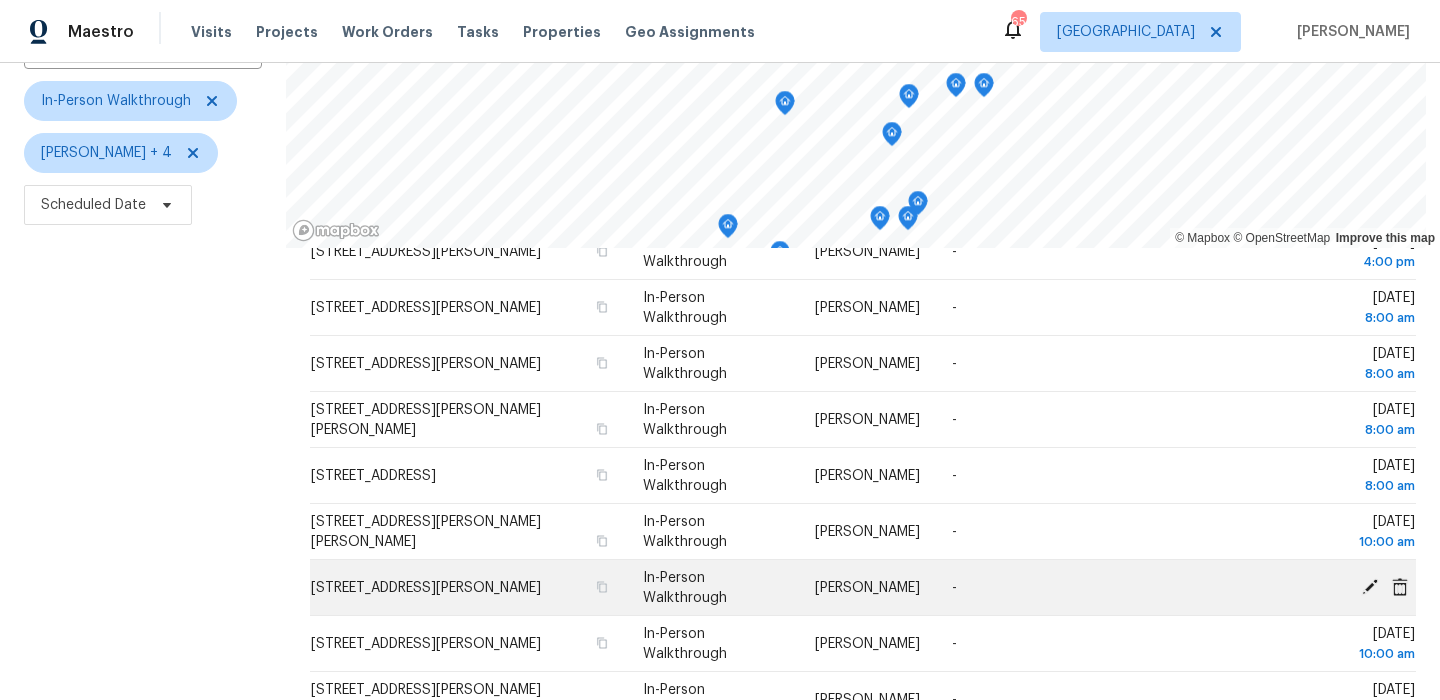 scroll, scrollTop: 229, scrollLeft: 0, axis: vertical 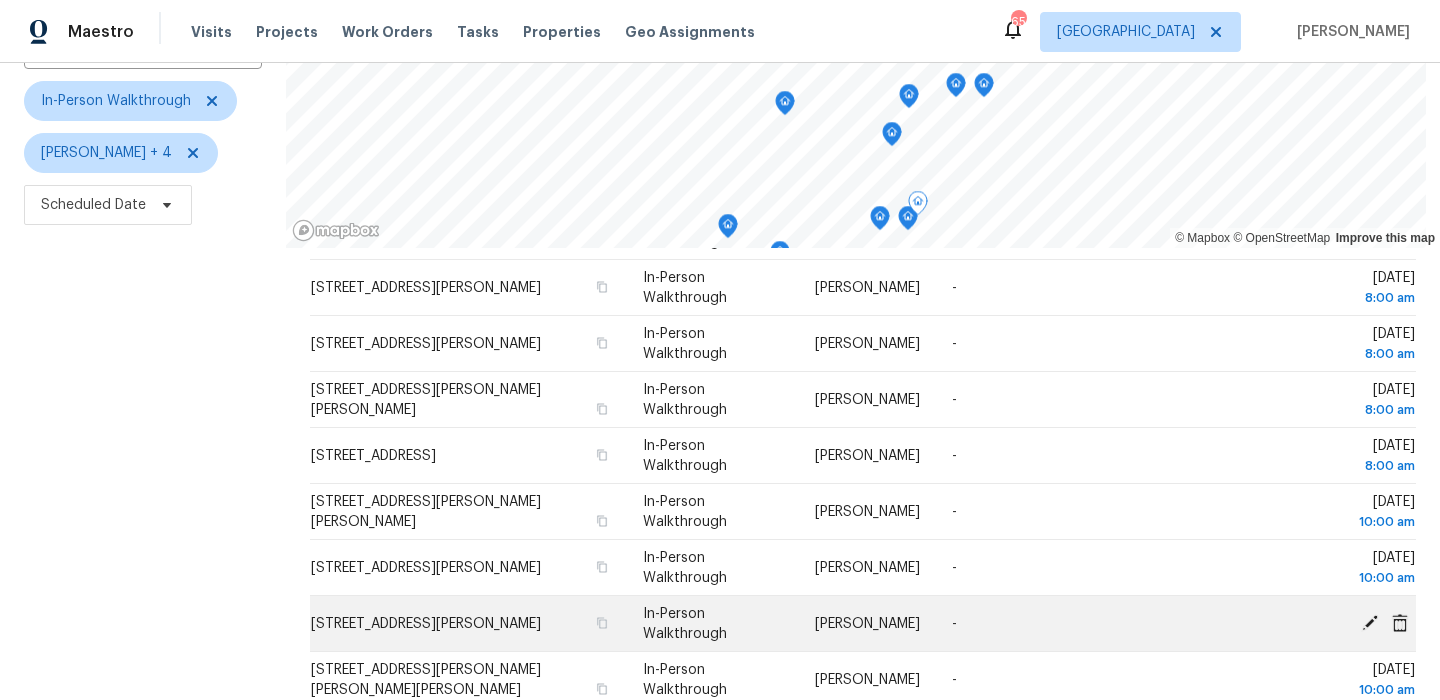 click 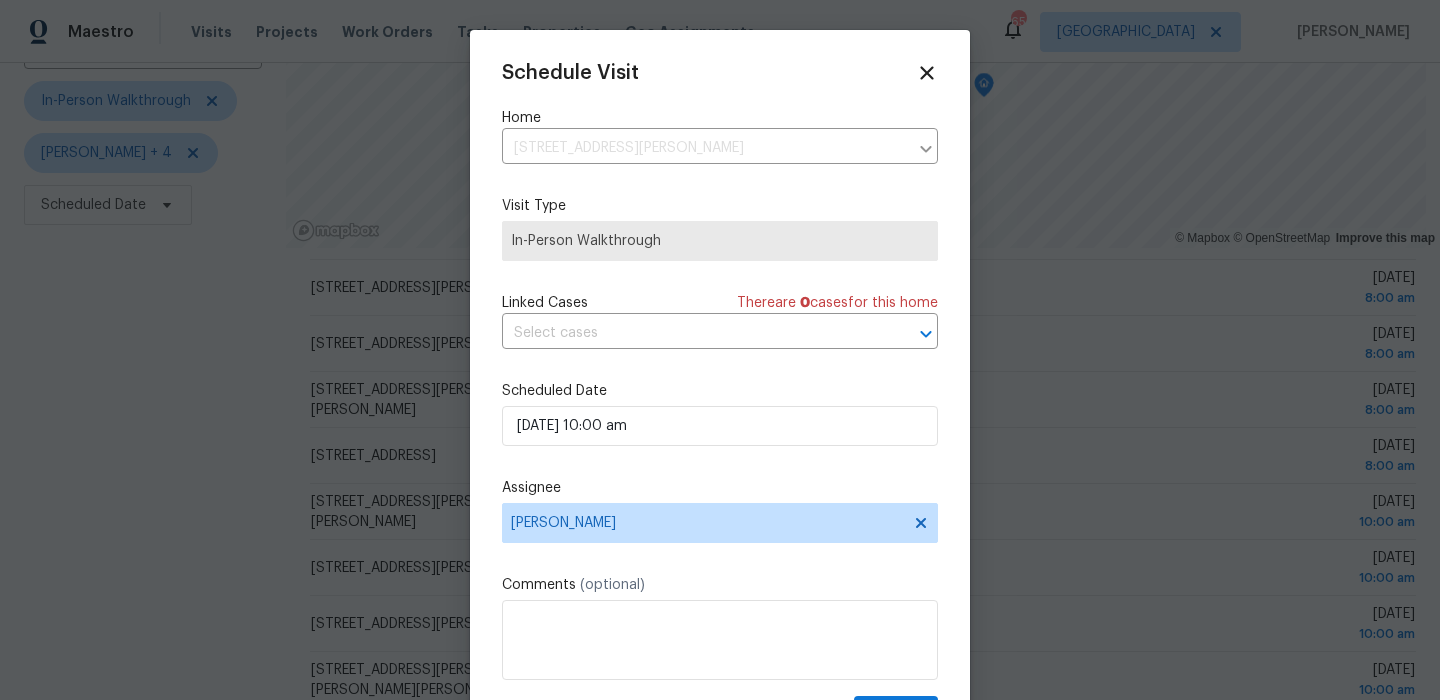 click on "Assignee   [PERSON_NAME]" at bounding box center [720, 510] 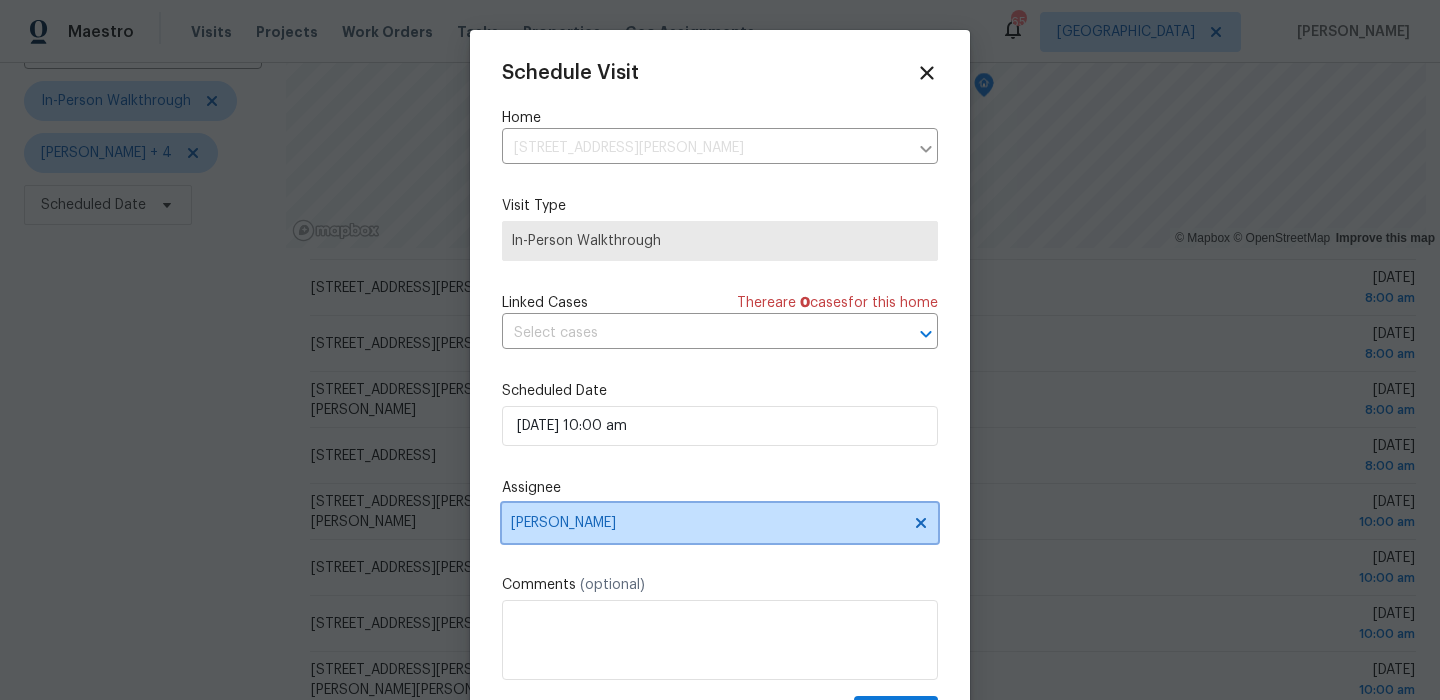 click on "[PERSON_NAME]" at bounding box center [707, 523] 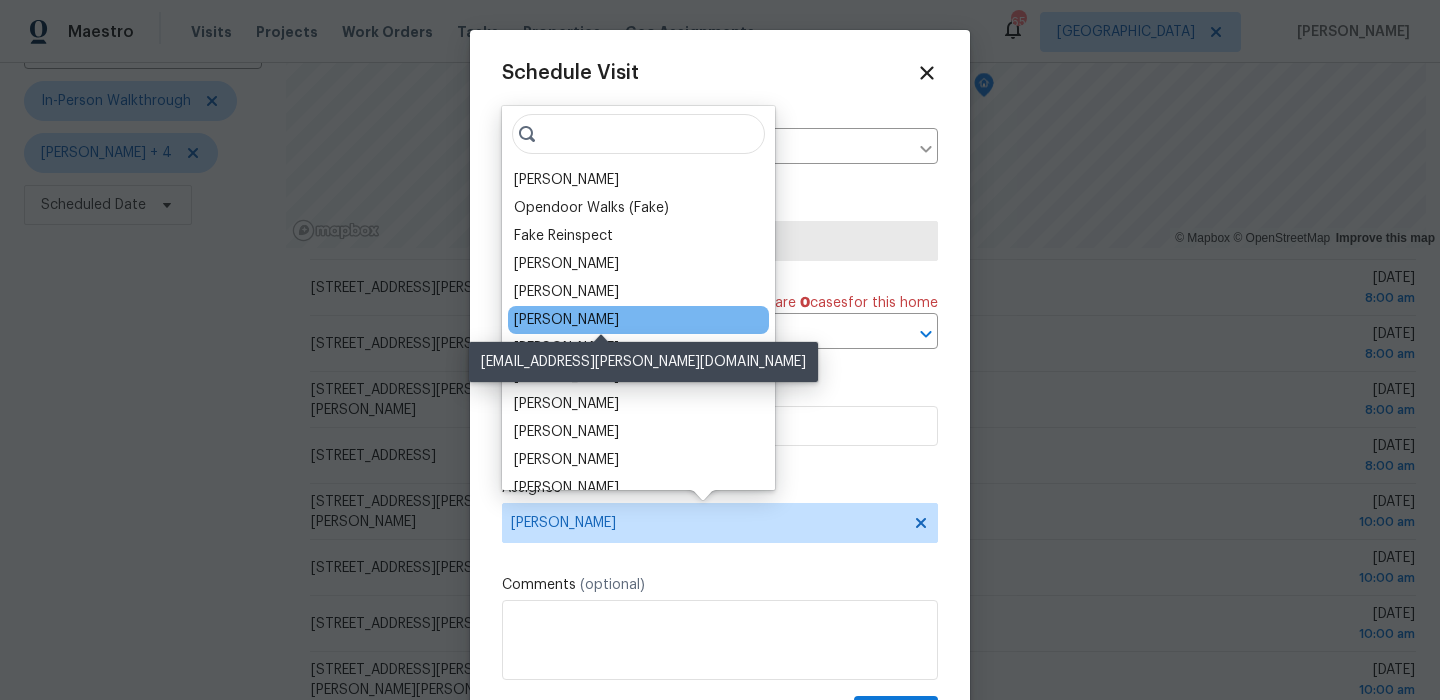 click on "[PERSON_NAME]" at bounding box center [566, 320] 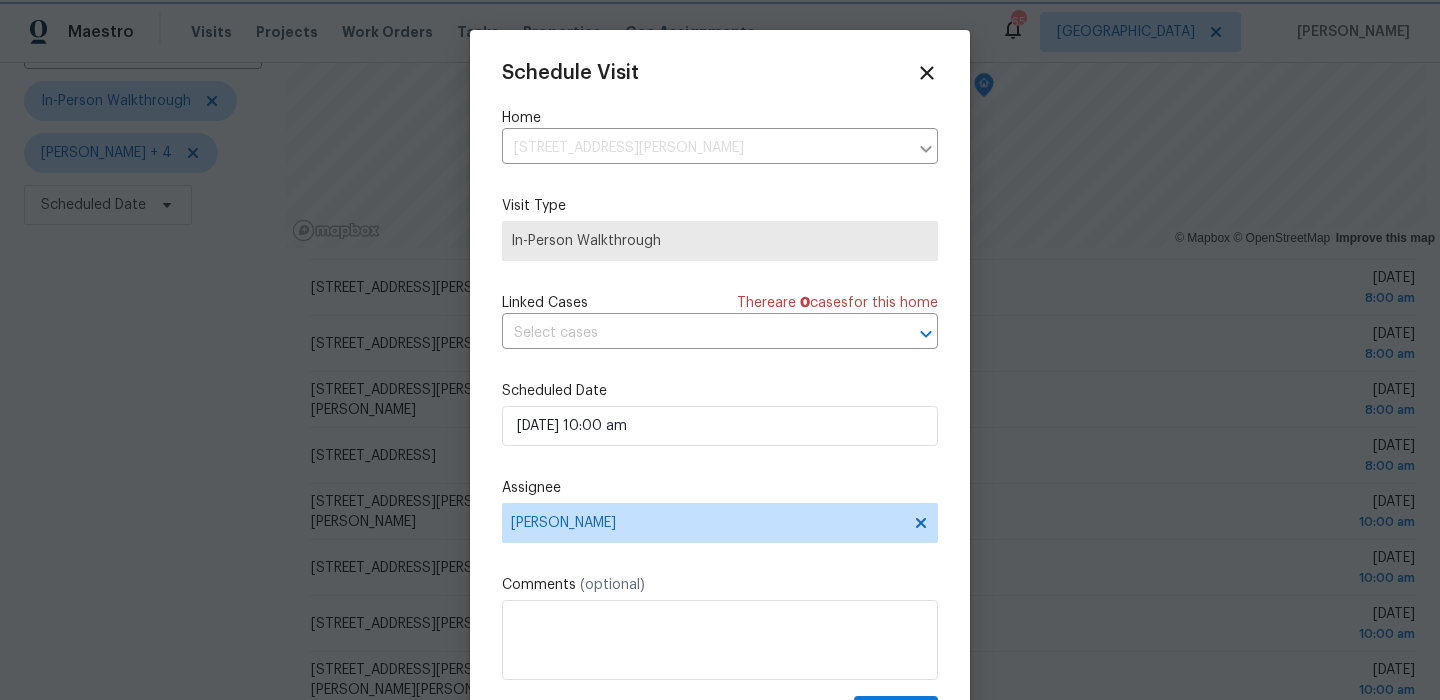 scroll, scrollTop: 36, scrollLeft: 0, axis: vertical 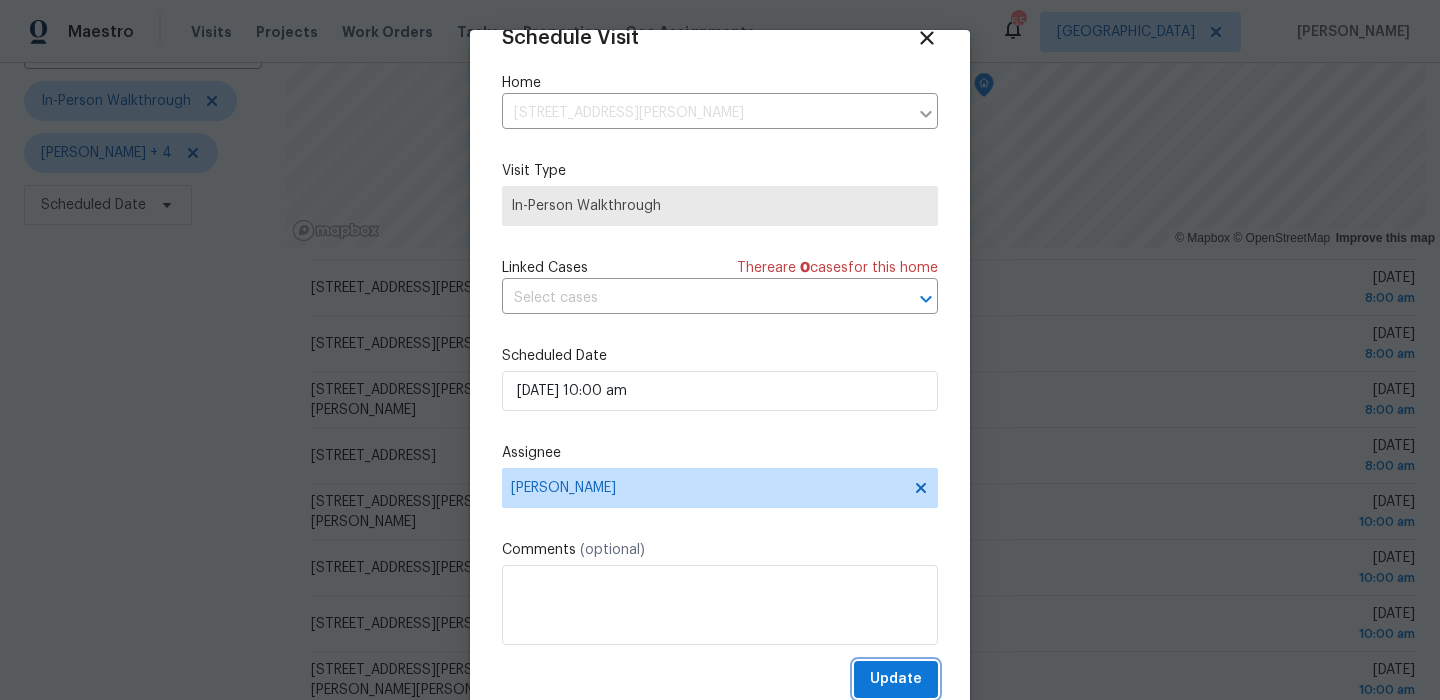 click on "Update" at bounding box center (896, 679) 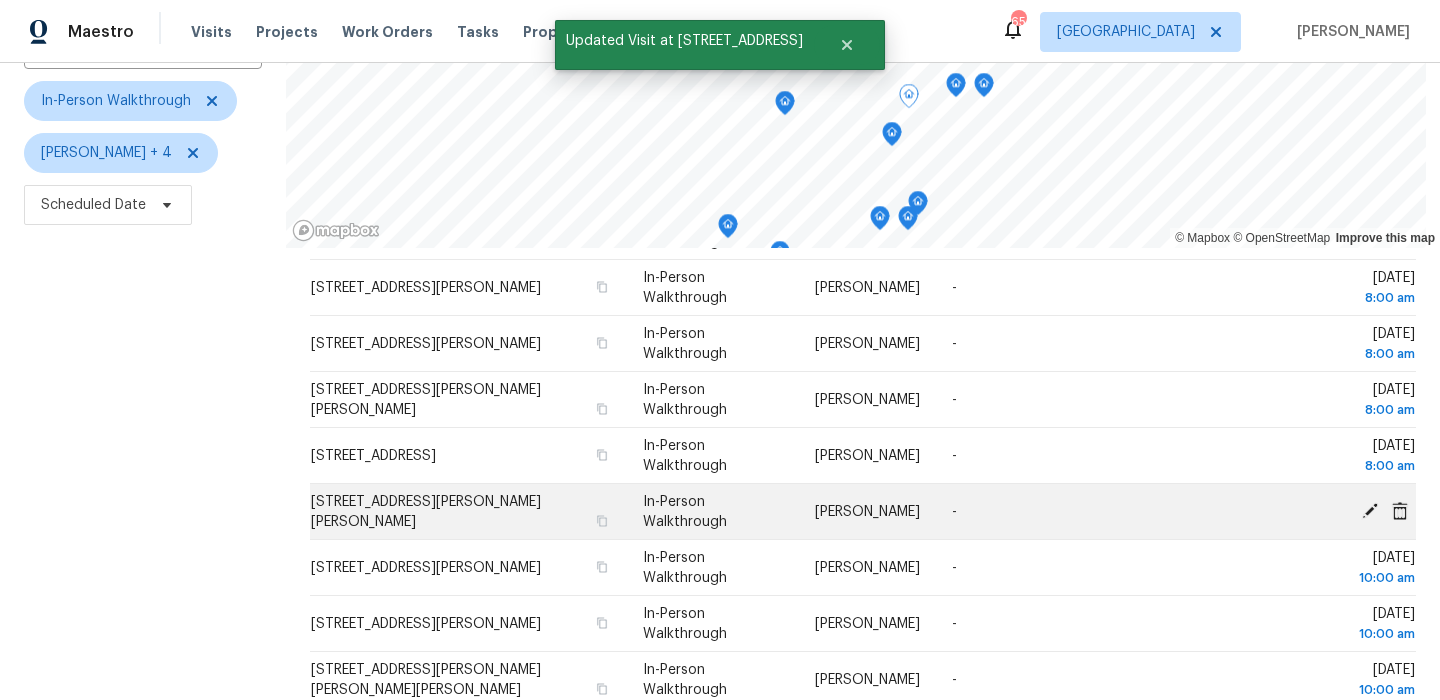 click 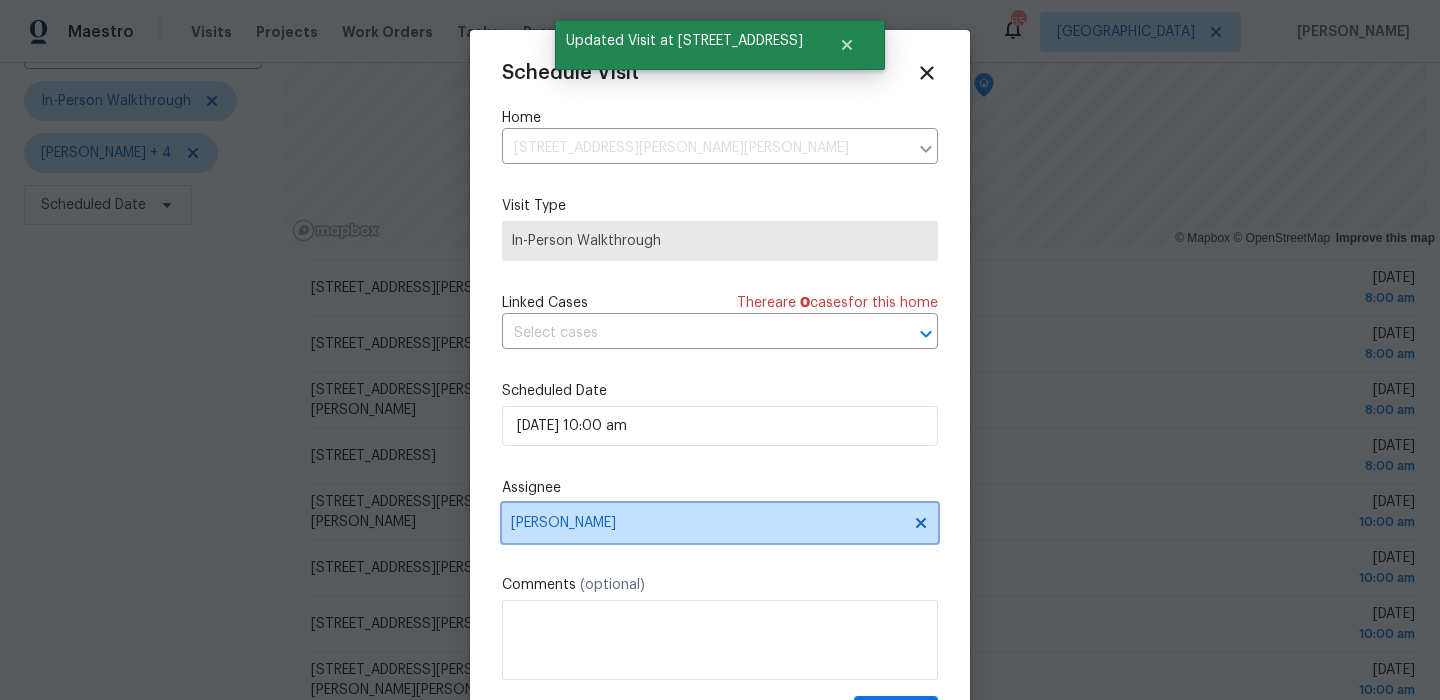 click on "[PERSON_NAME]" at bounding box center (707, 523) 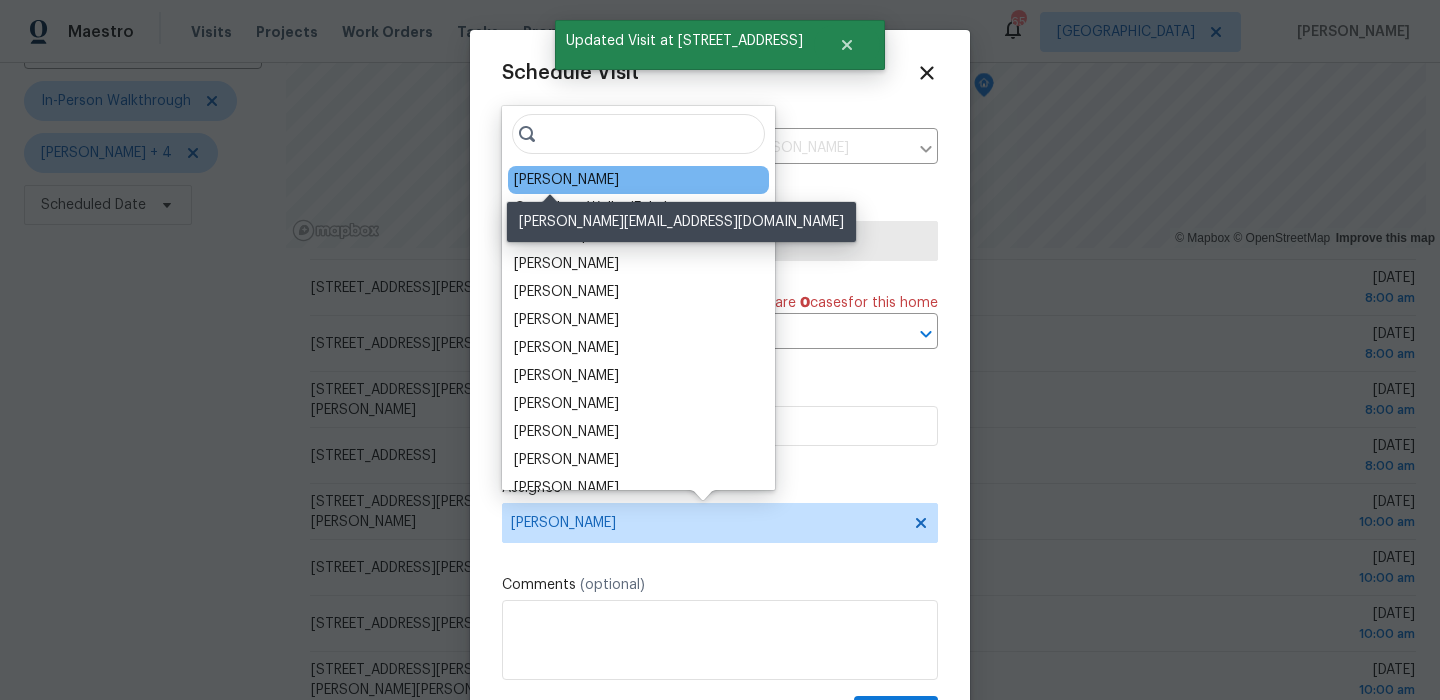 click on "[PERSON_NAME]" at bounding box center (566, 180) 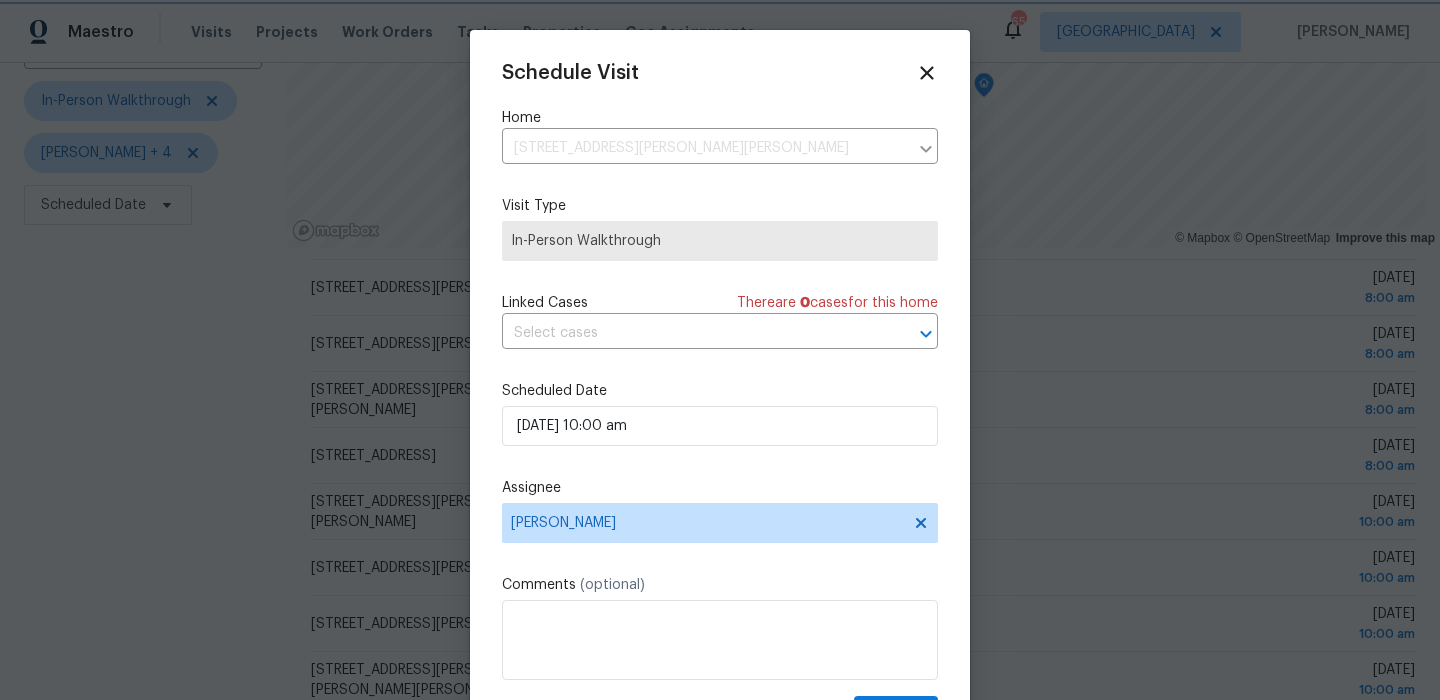 scroll, scrollTop: 36, scrollLeft: 0, axis: vertical 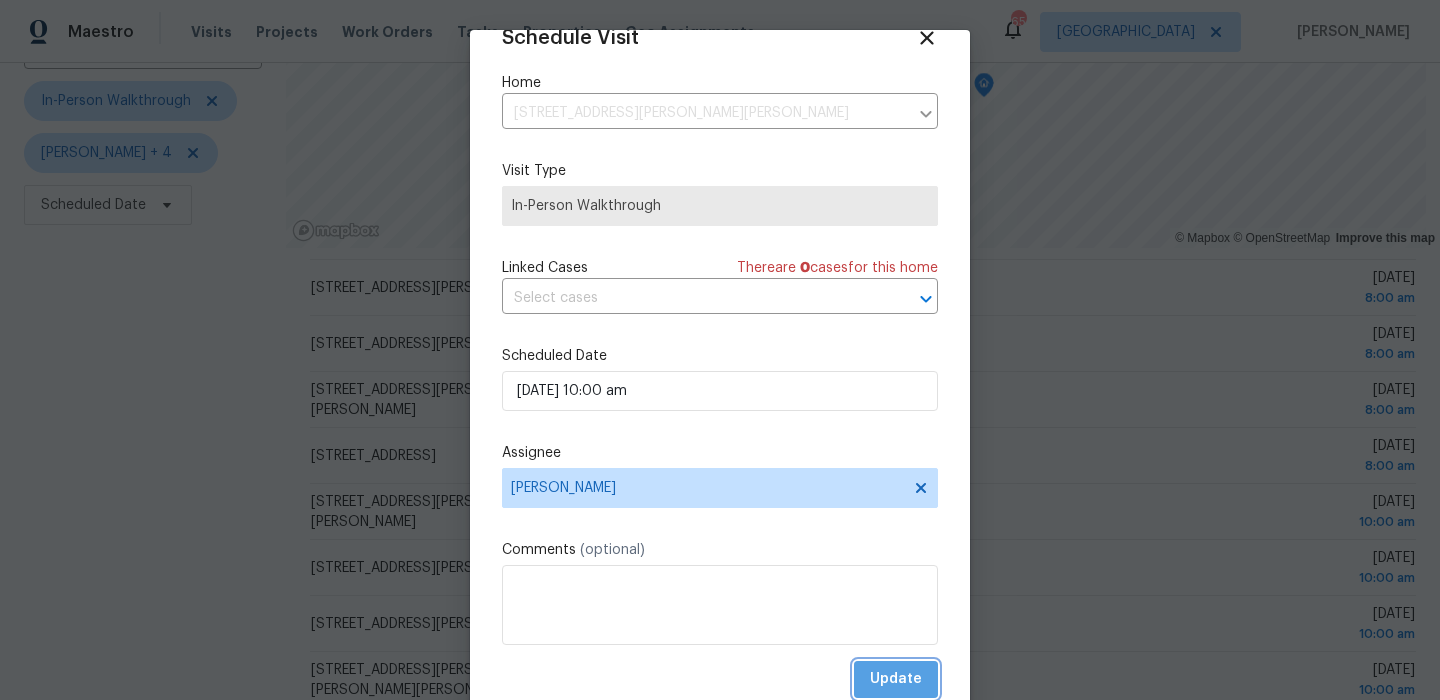 click on "Update" at bounding box center [896, 679] 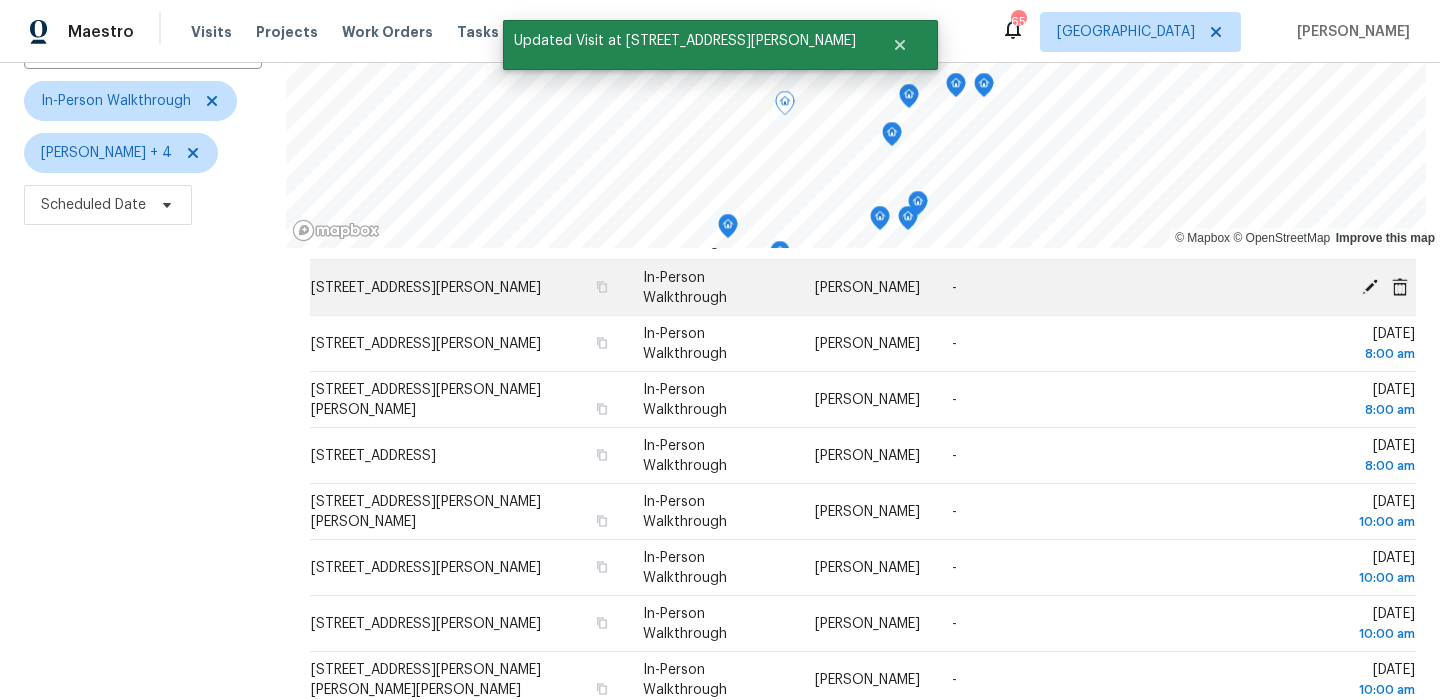 click 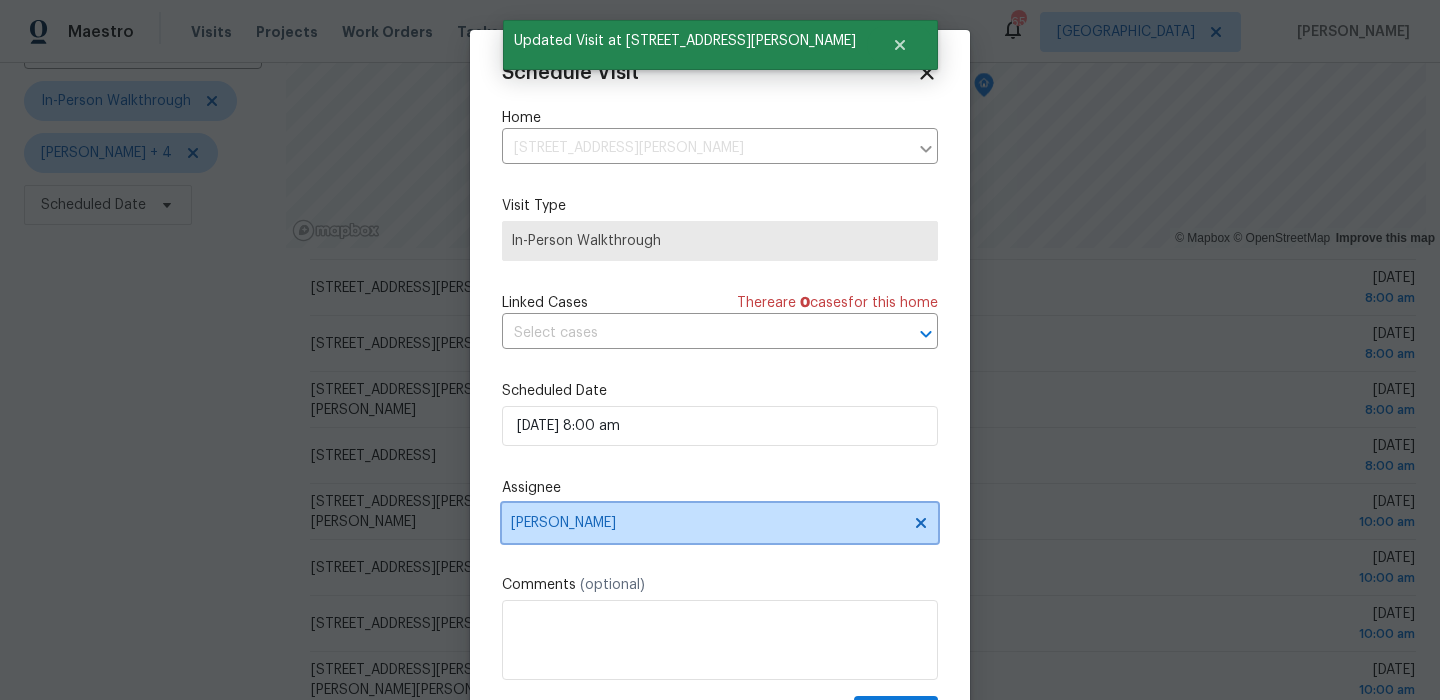 click on "[PERSON_NAME]" at bounding box center [720, 523] 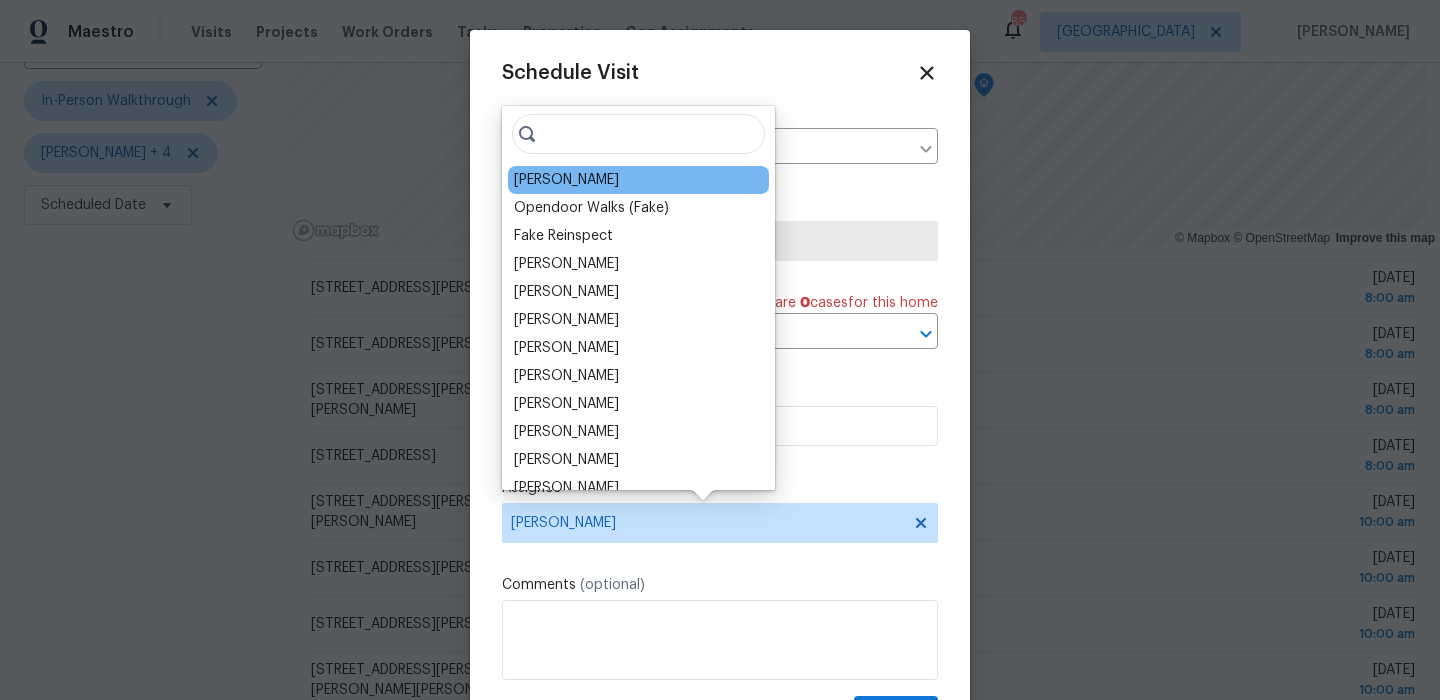 click on "[PERSON_NAME]" at bounding box center [566, 180] 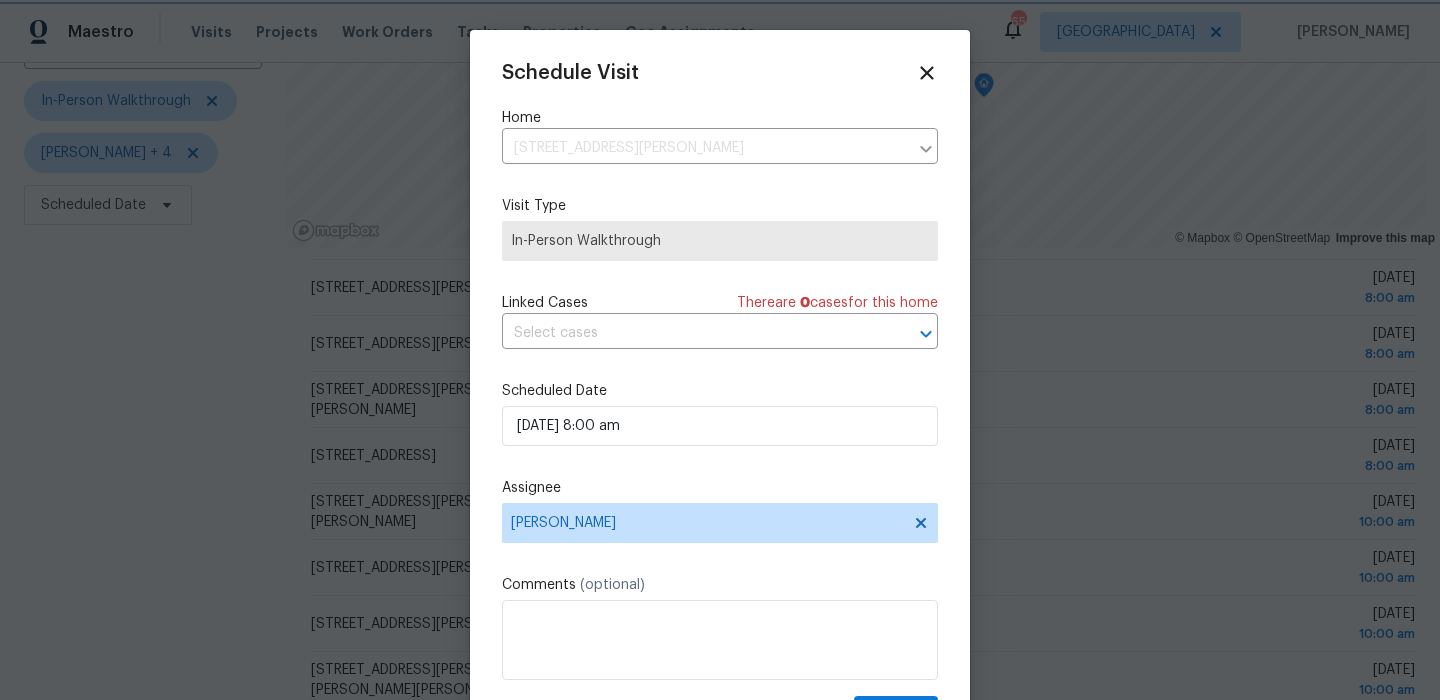 scroll, scrollTop: 36, scrollLeft: 0, axis: vertical 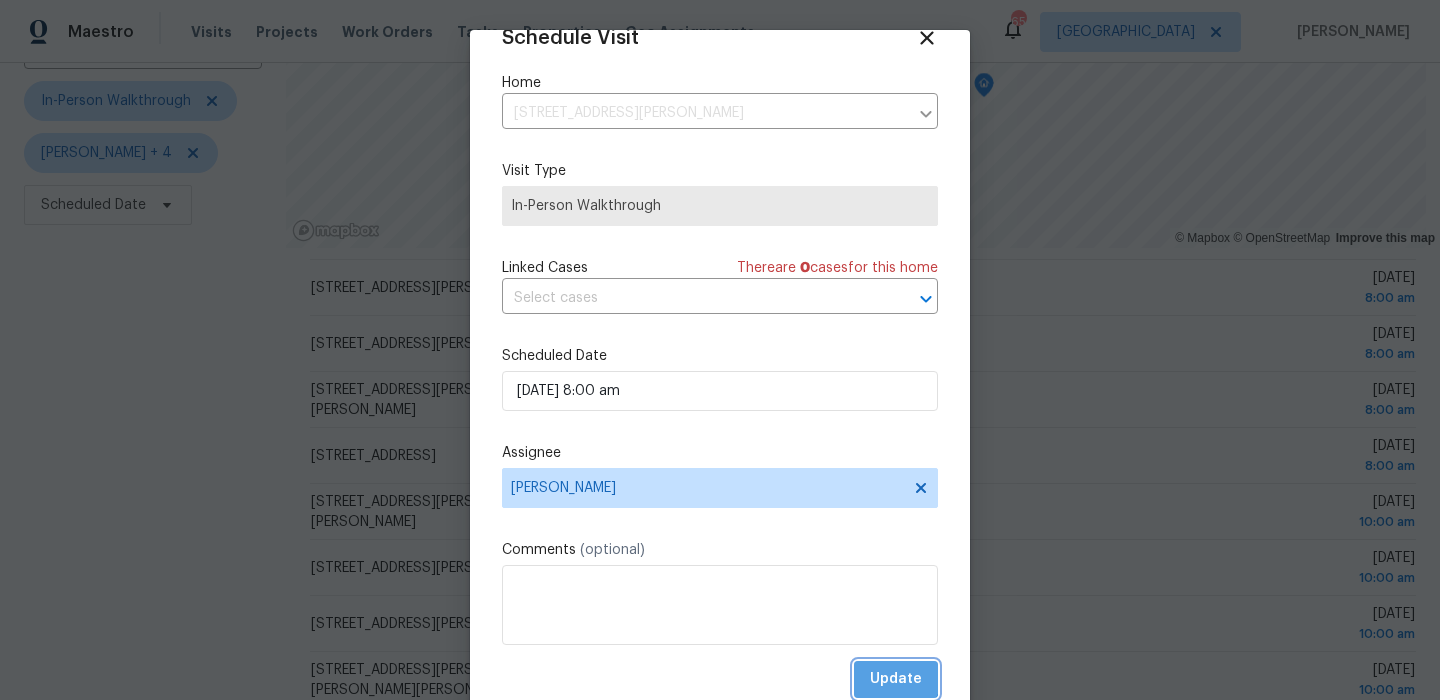 click on "Update" at bounding box center (896, 679) 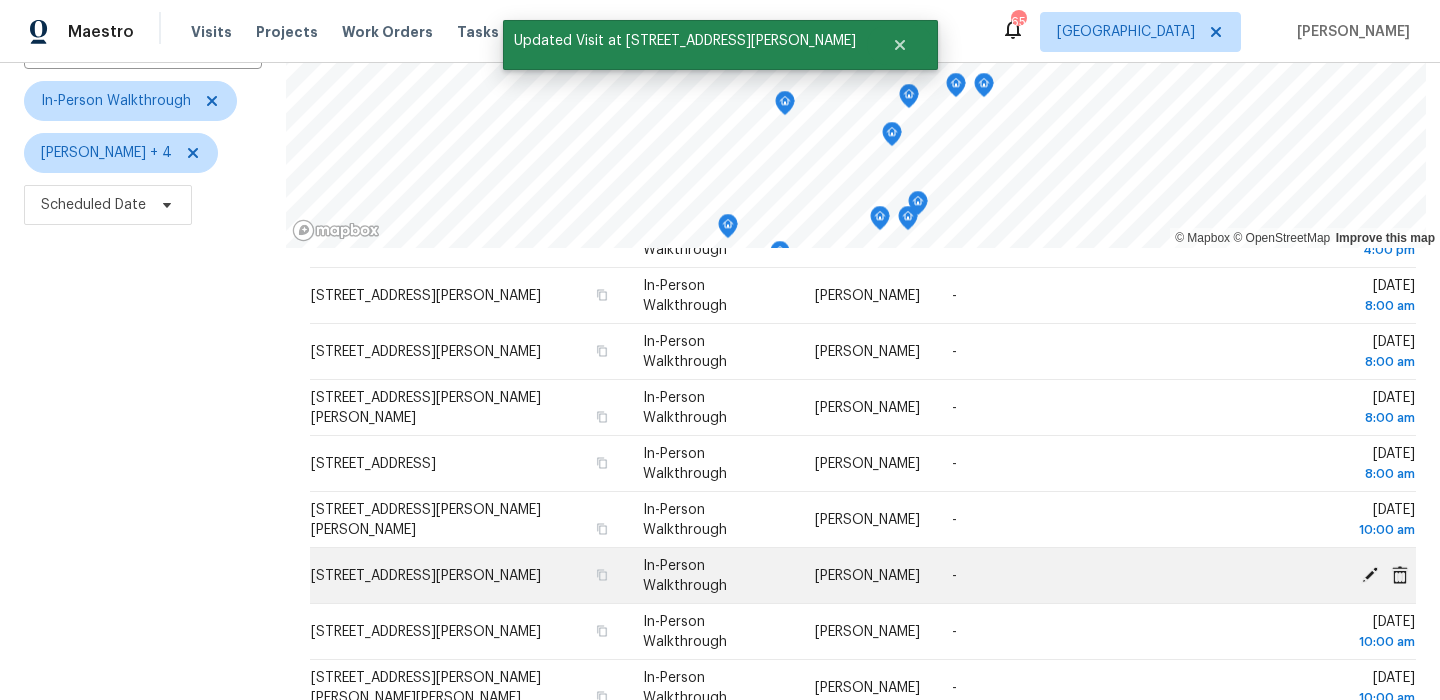 scroll, scrollTop: 225, scrollLeft: 0, axis: vertical 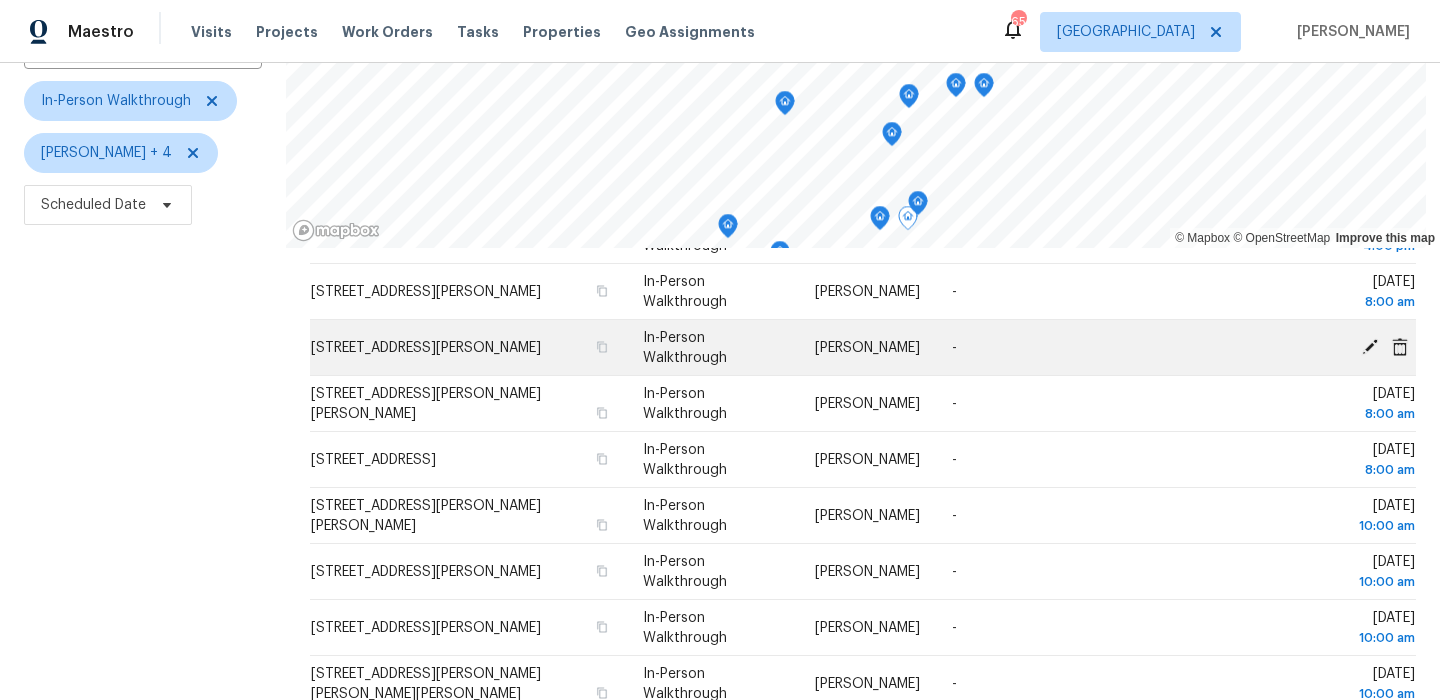 click 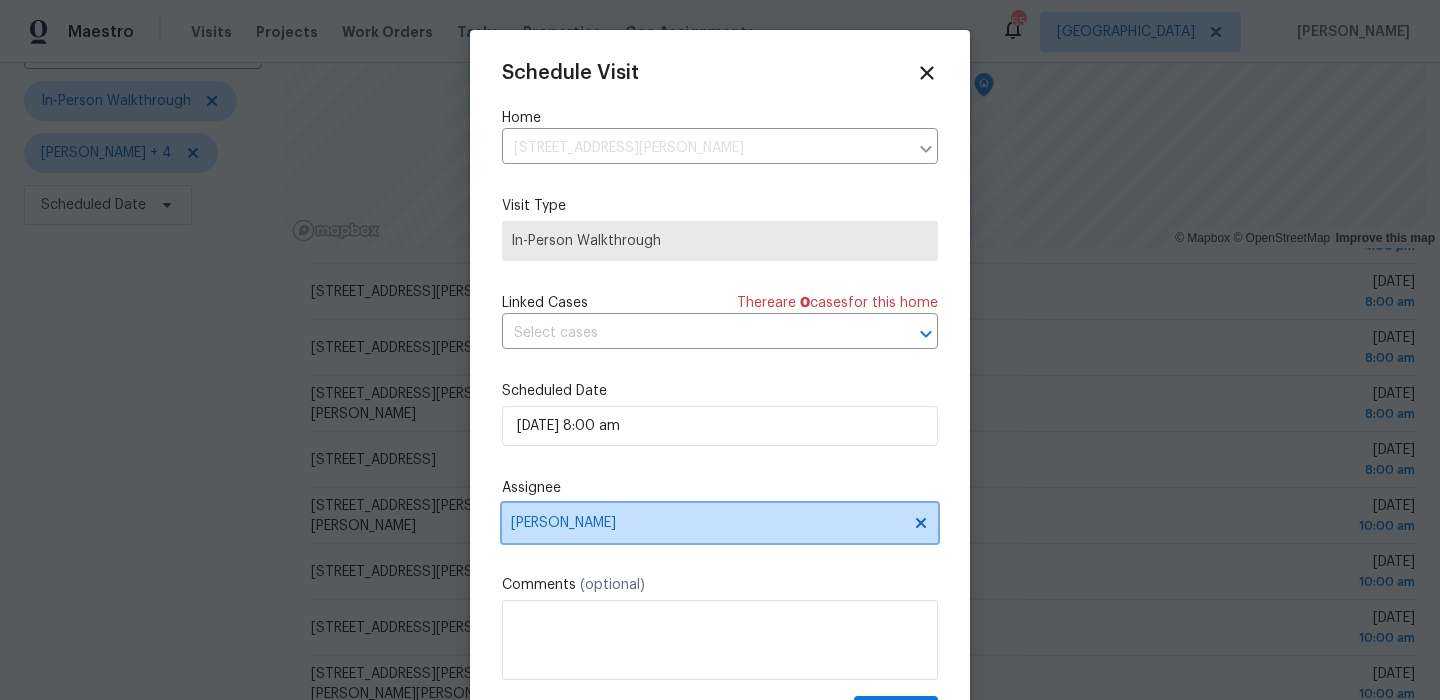 click on "[PERSON_NAME]" at bounding box center [707, 523] 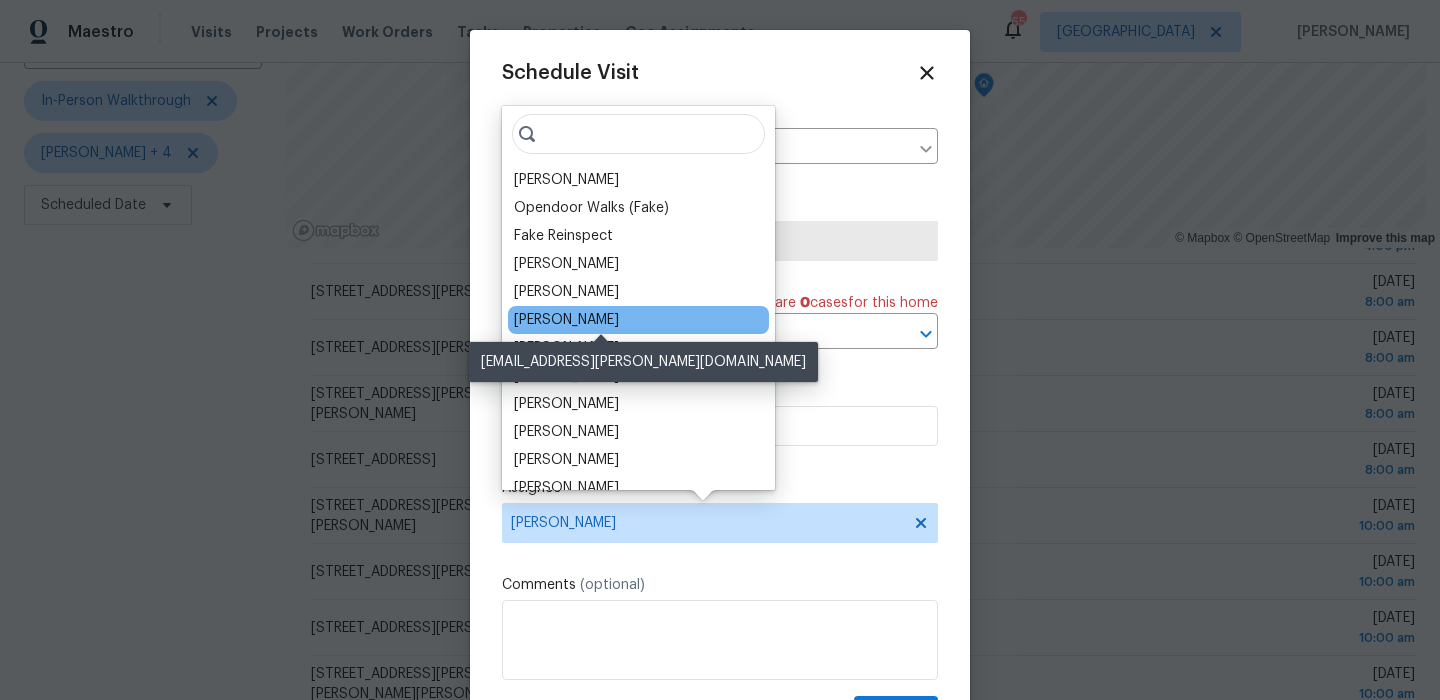 click on "[PERSON_NAME]" at bounding box center (566, 320) 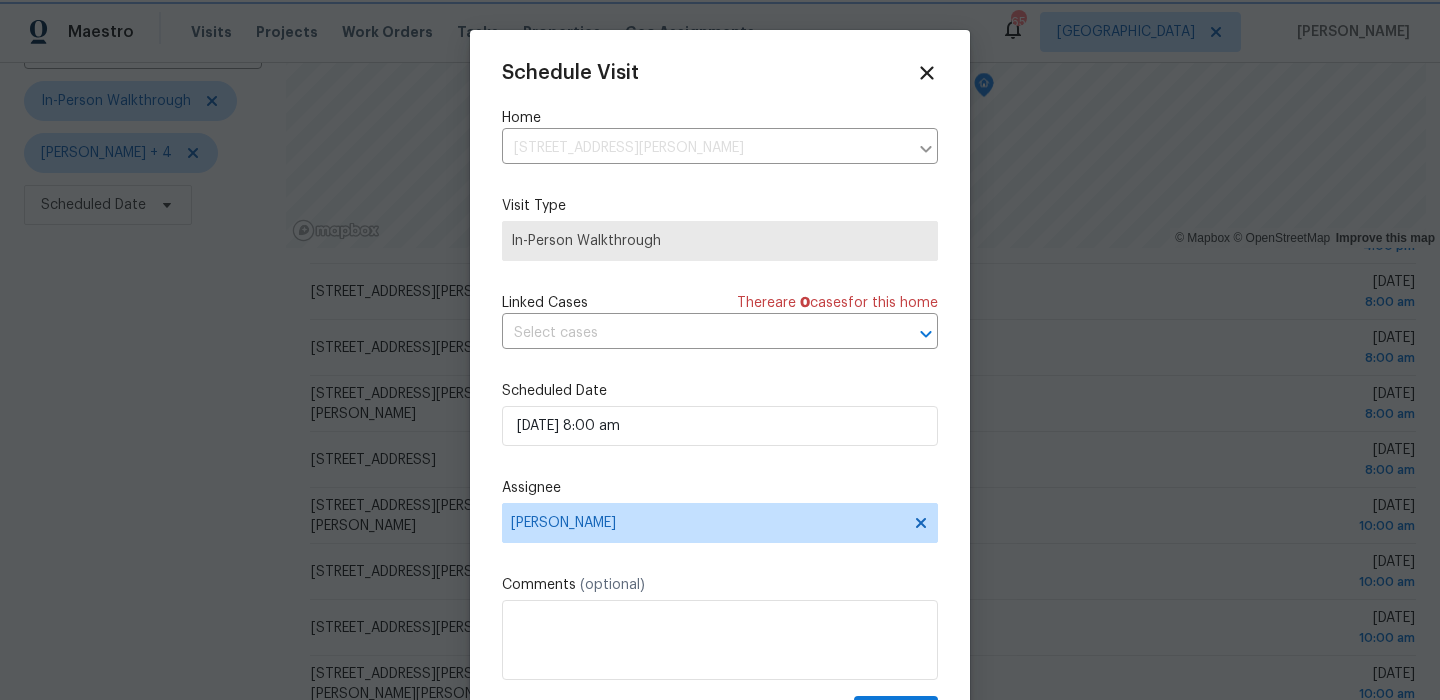 scroll, scrollTop: 36, scrollLeft: 0, axis: vertical 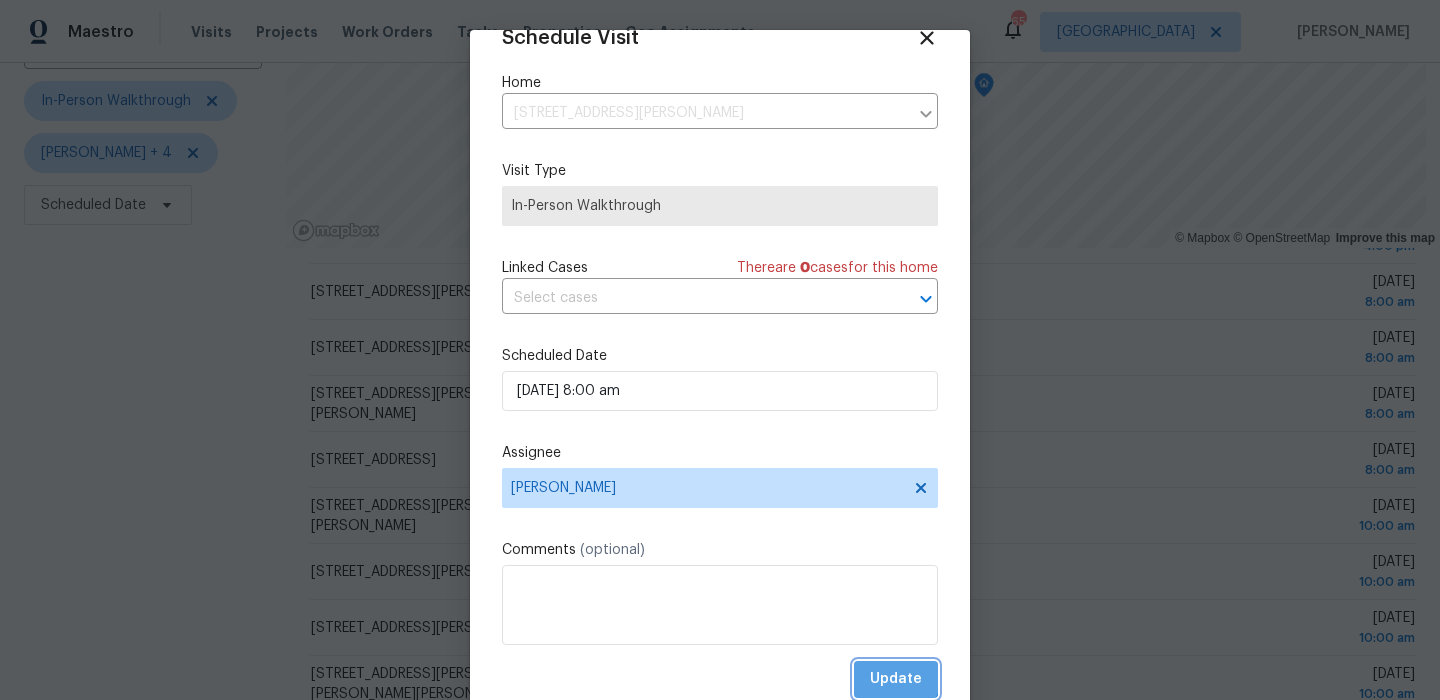 click on "Update" at bounding box center [896, 679] 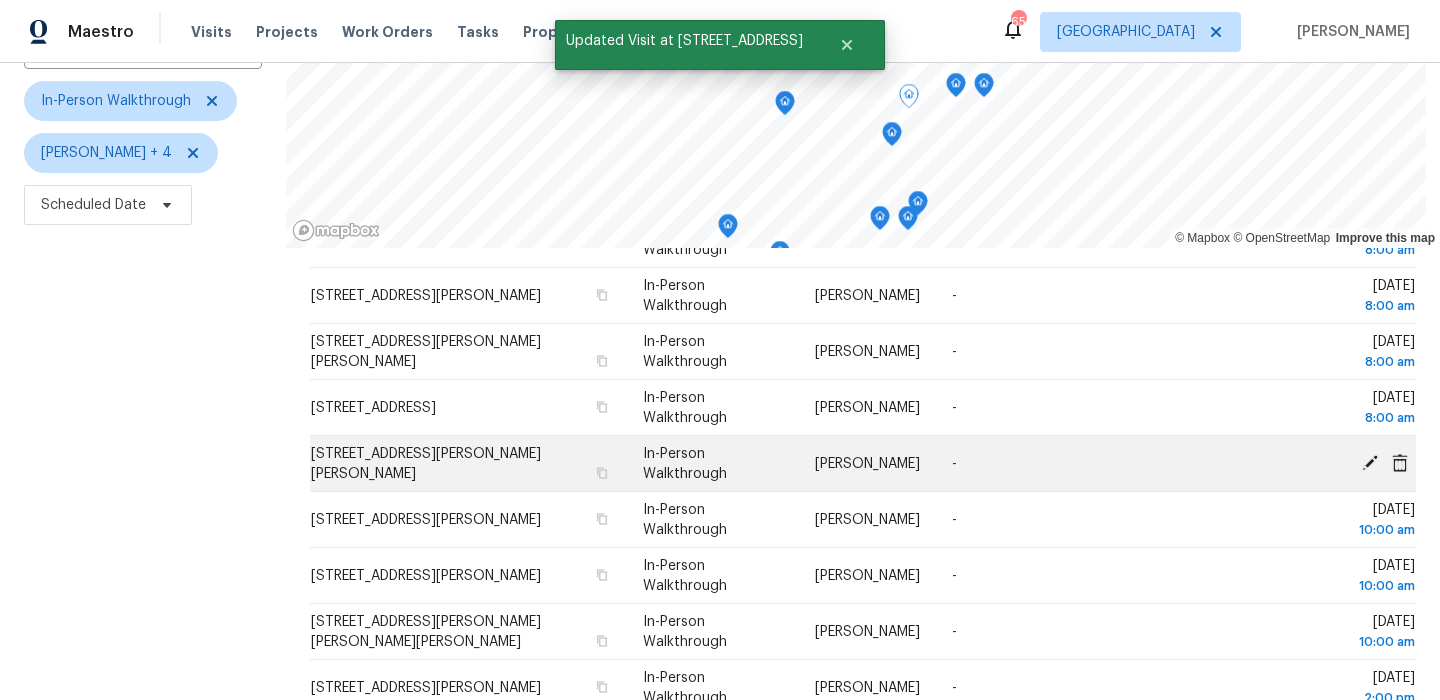 scroll, scrollTop: 301, scrollLeft: 0, axis: vertical 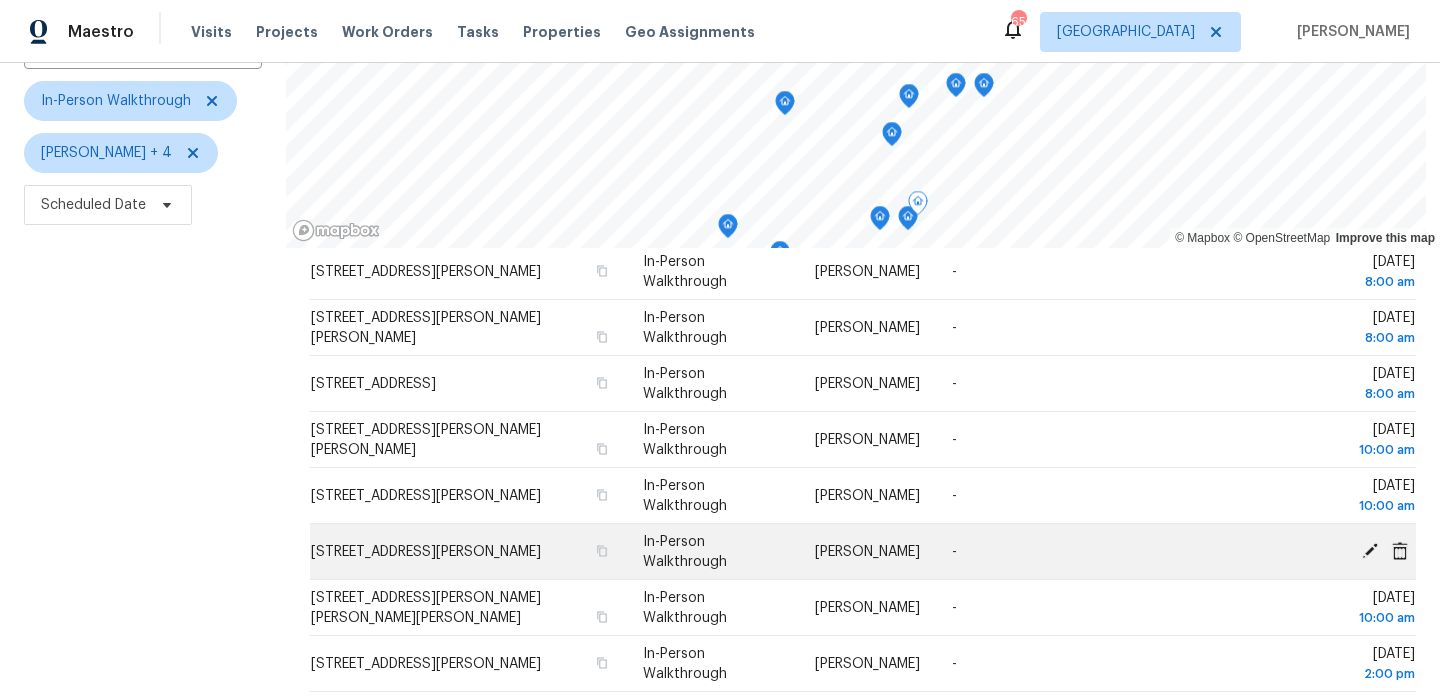 click 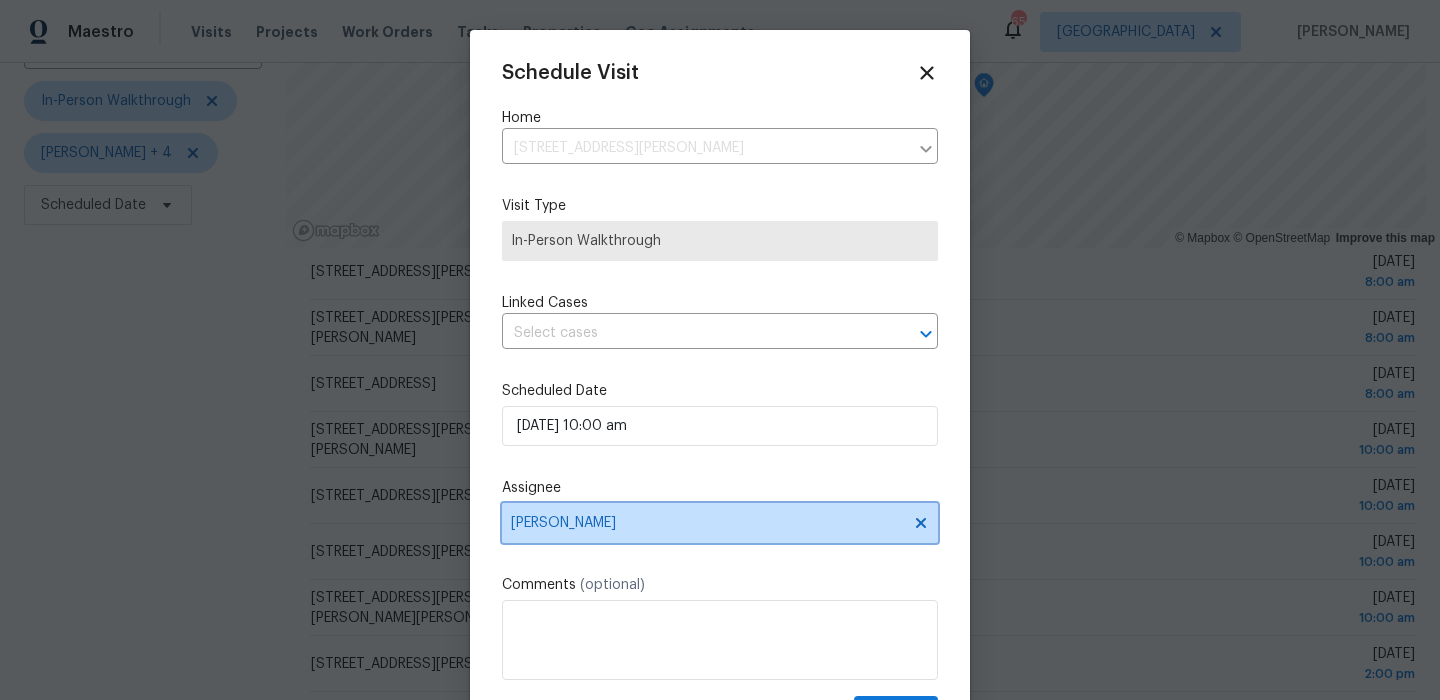 click on "[PERSON_NAME]" at bounding box center [707, 523] 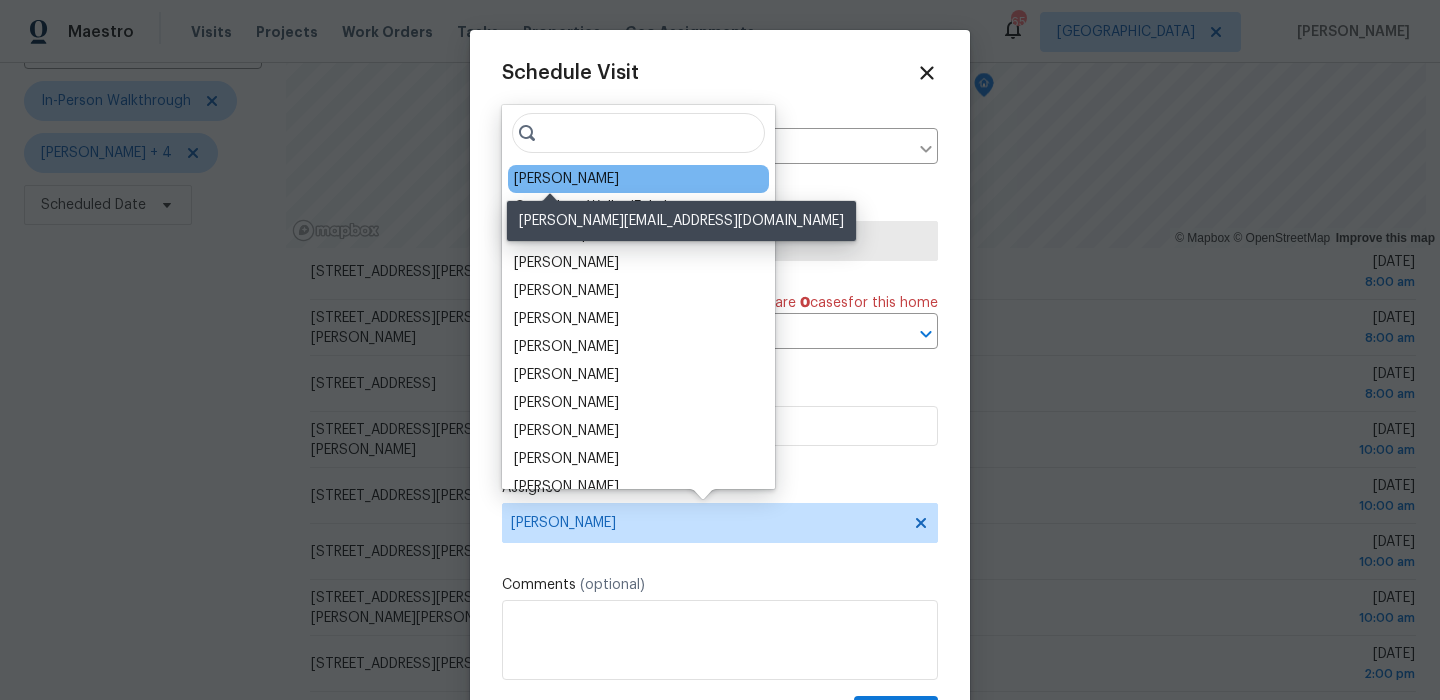 click on "[PERSON_NAME]" at bounding box center [566, 179] 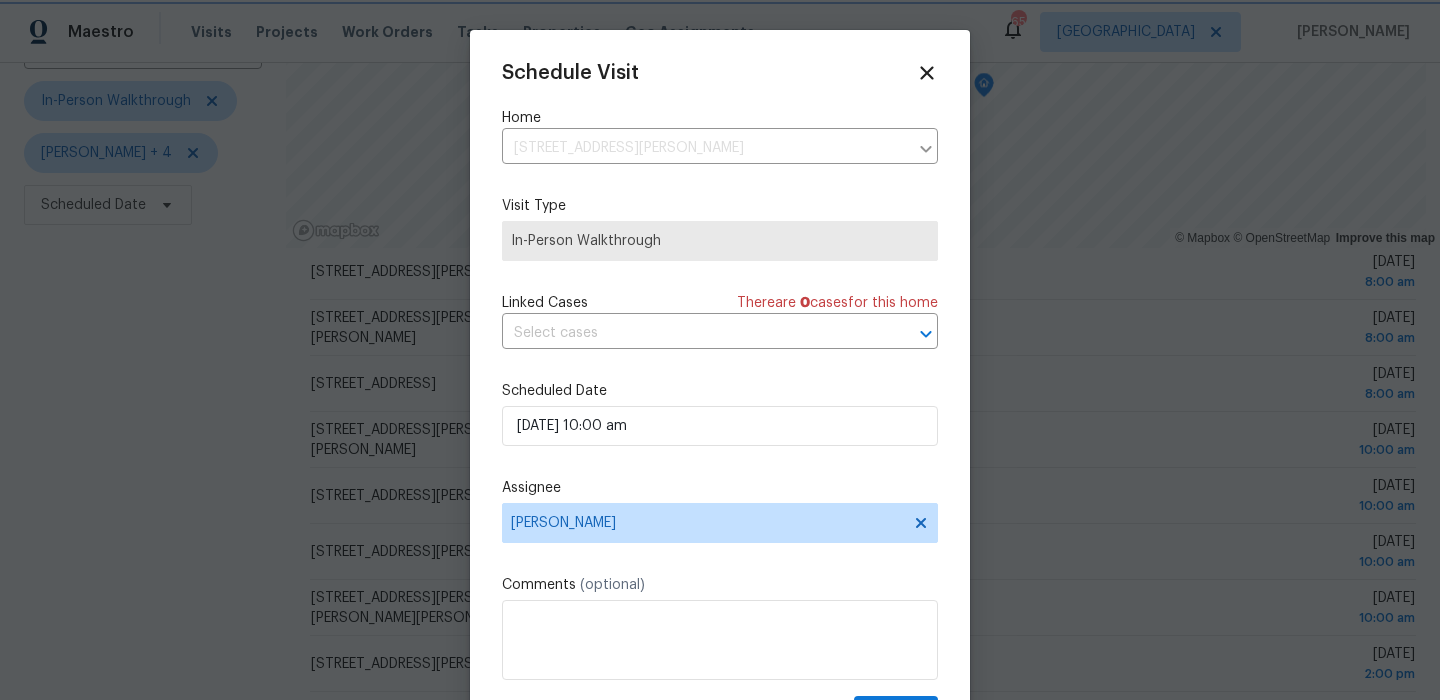 scroll, scrollTop: 36, scrollLeft: 0, axis: vertical 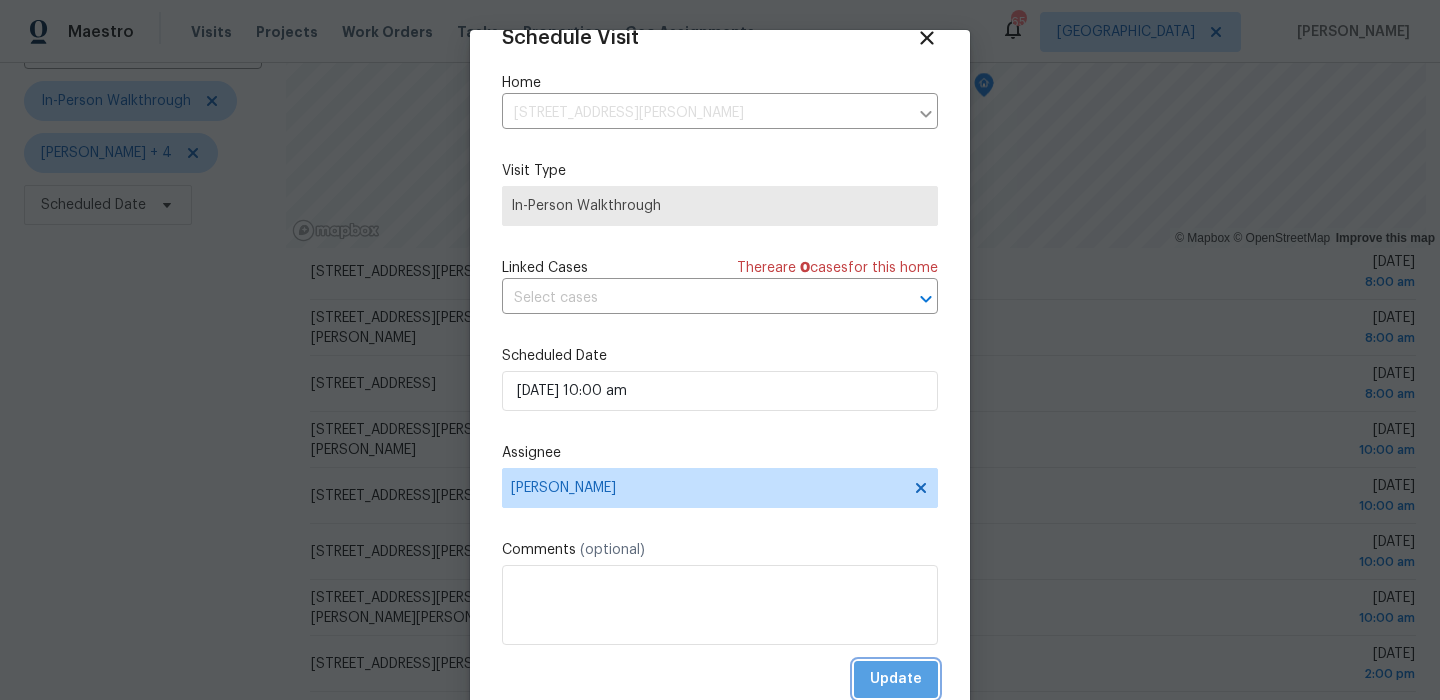 click on "Update" at bounding box center [896, 679] 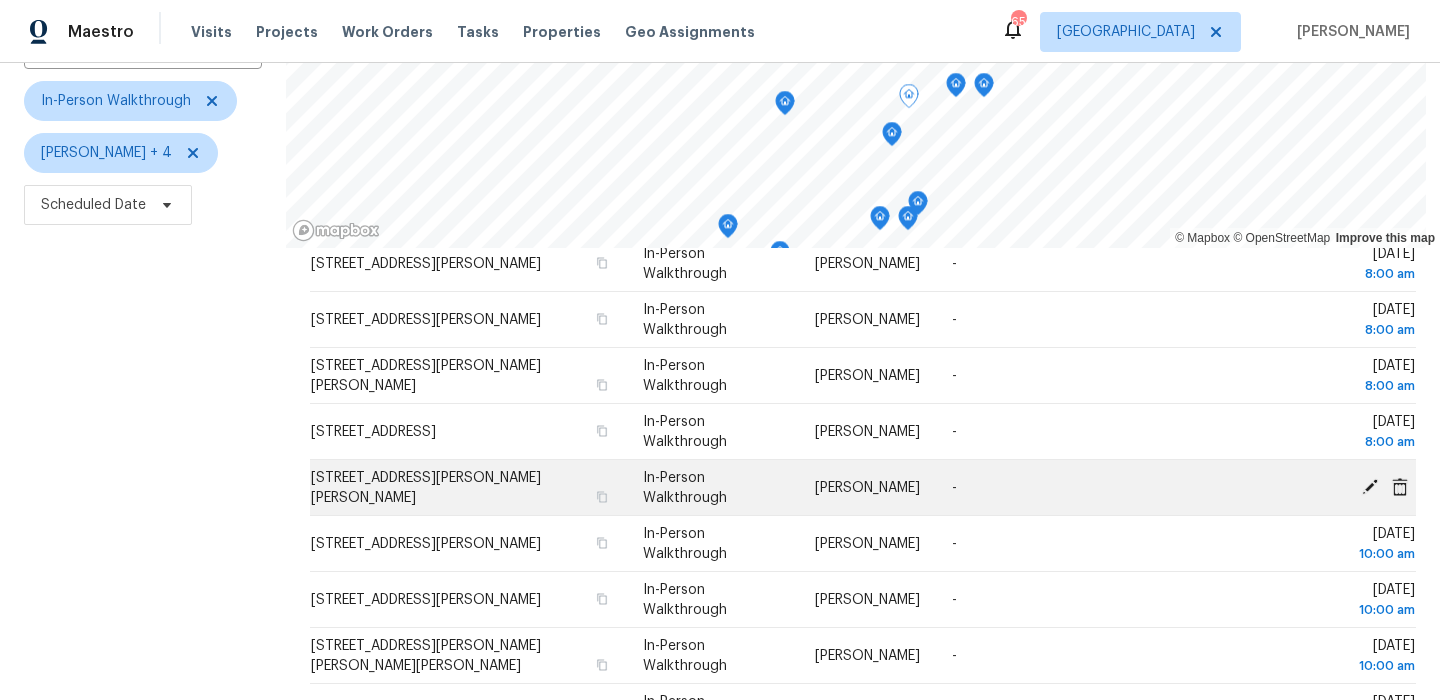 scroll, scrollTop: 259, scrollLeft: 0, axis: vertical 